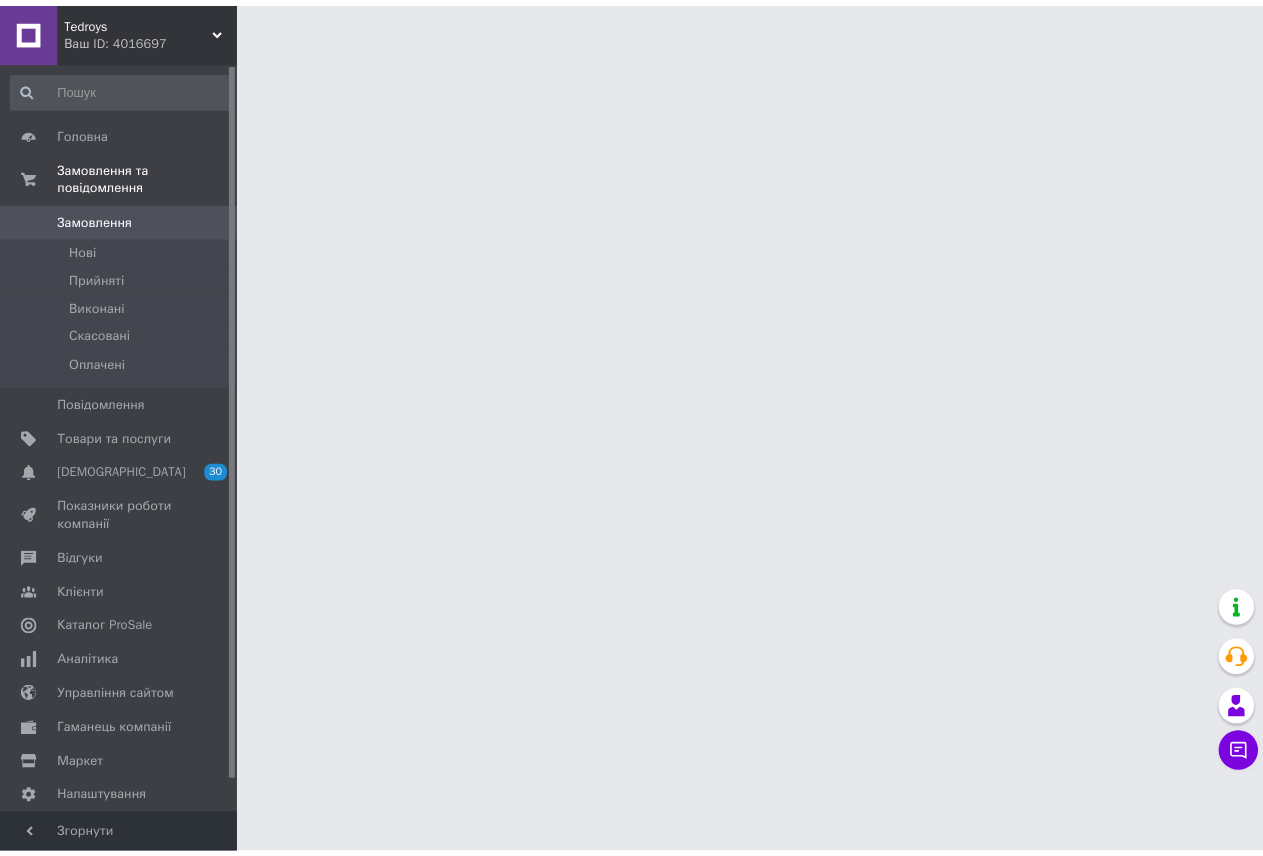 scroll, scrollTop: 0, scrollLeft: 0, axis: both 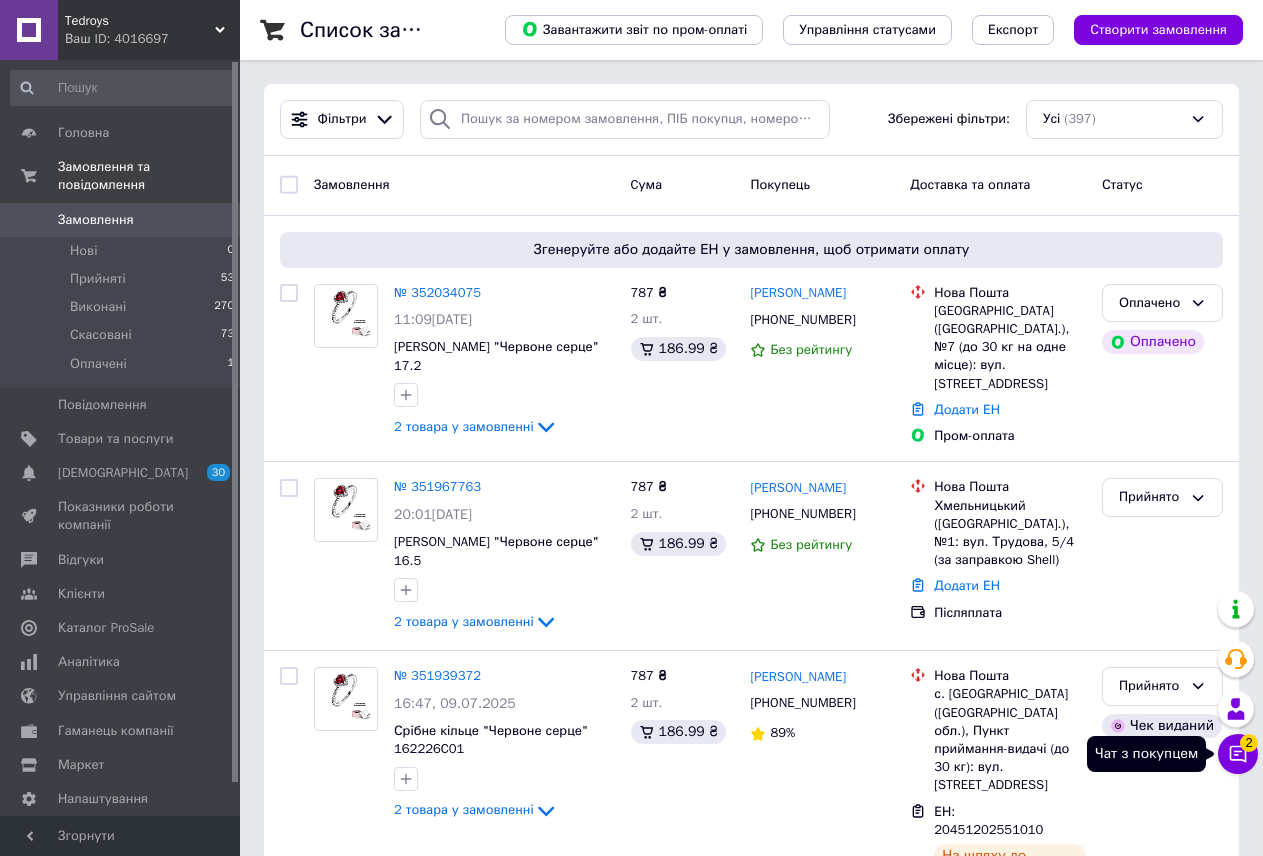 click 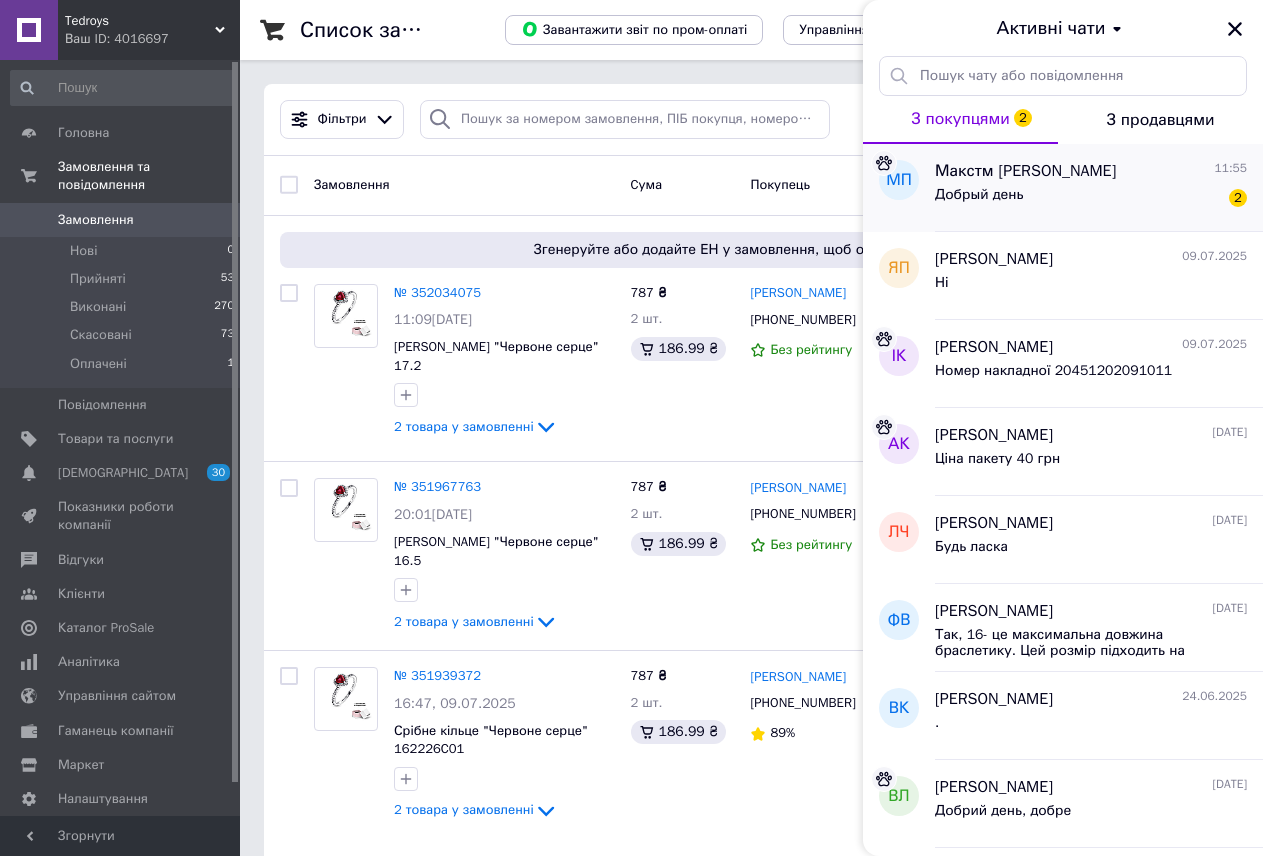 click on "Добрый день 2" at bounding box center (1091, 199) 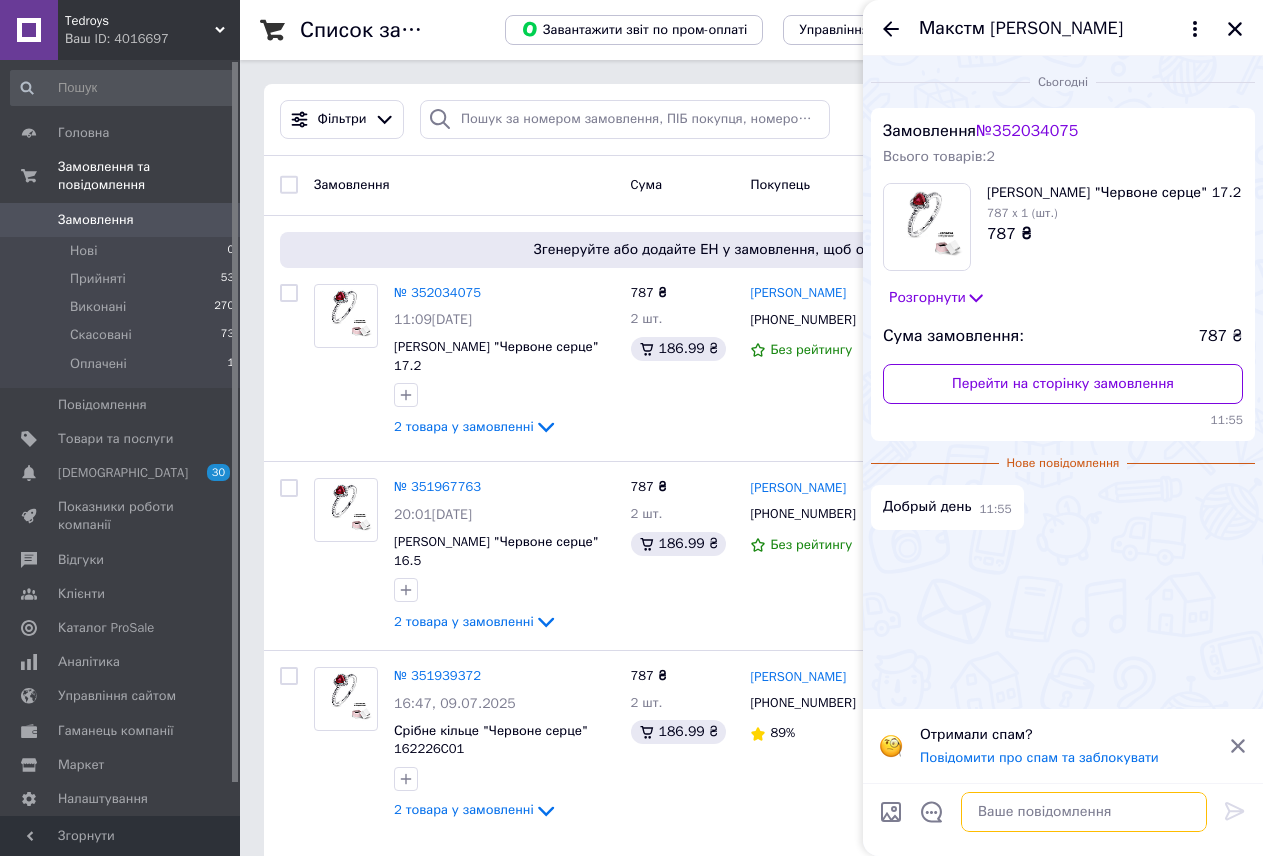 click at bounding box center (1084, 812) 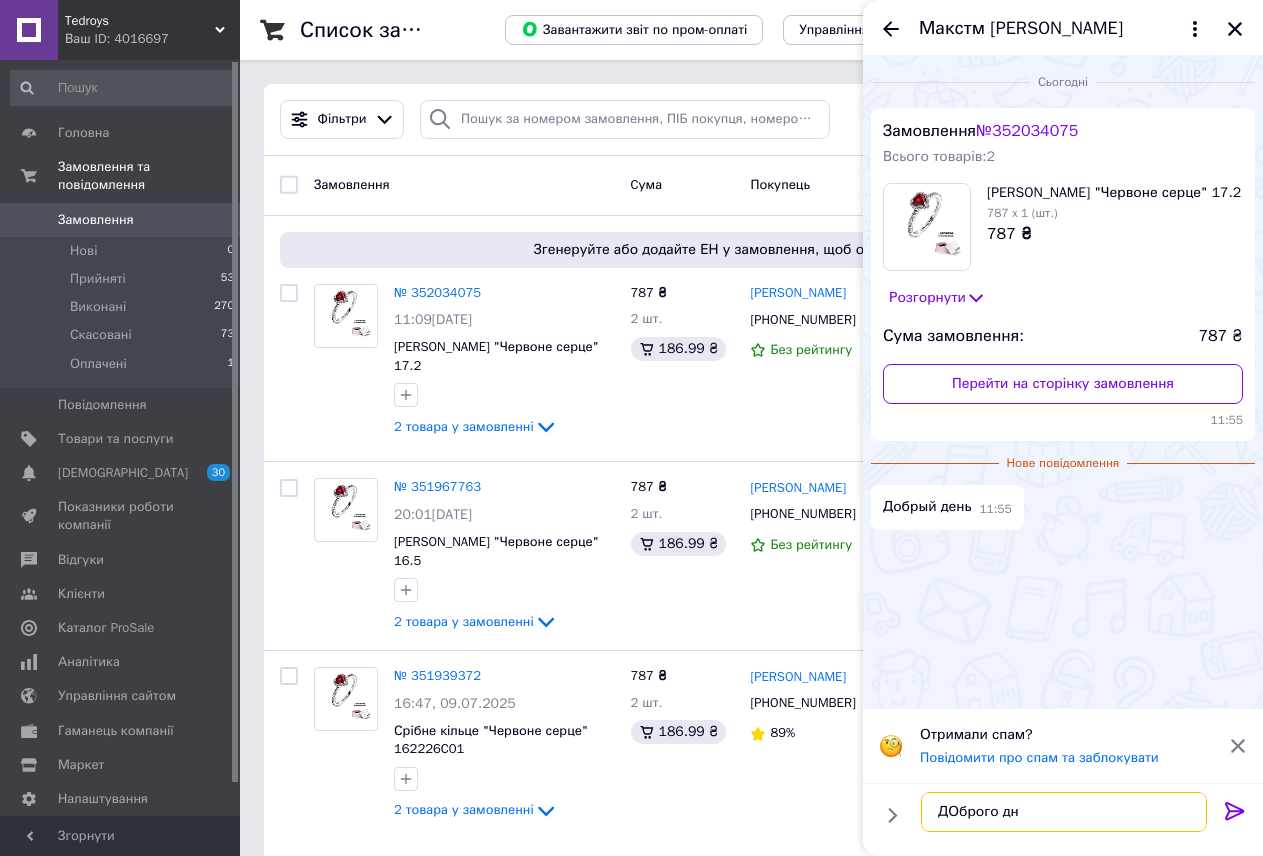 type on "ДОброго дня" 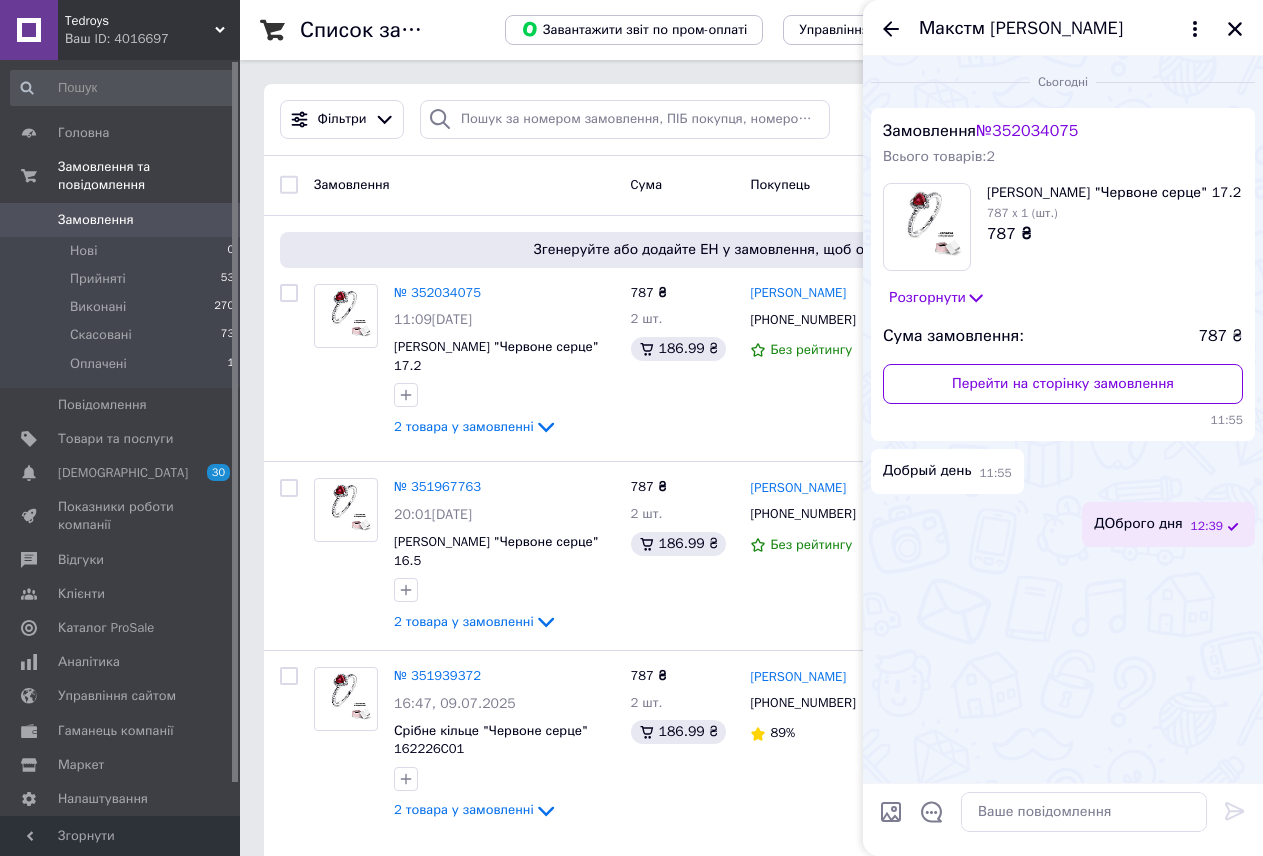 click 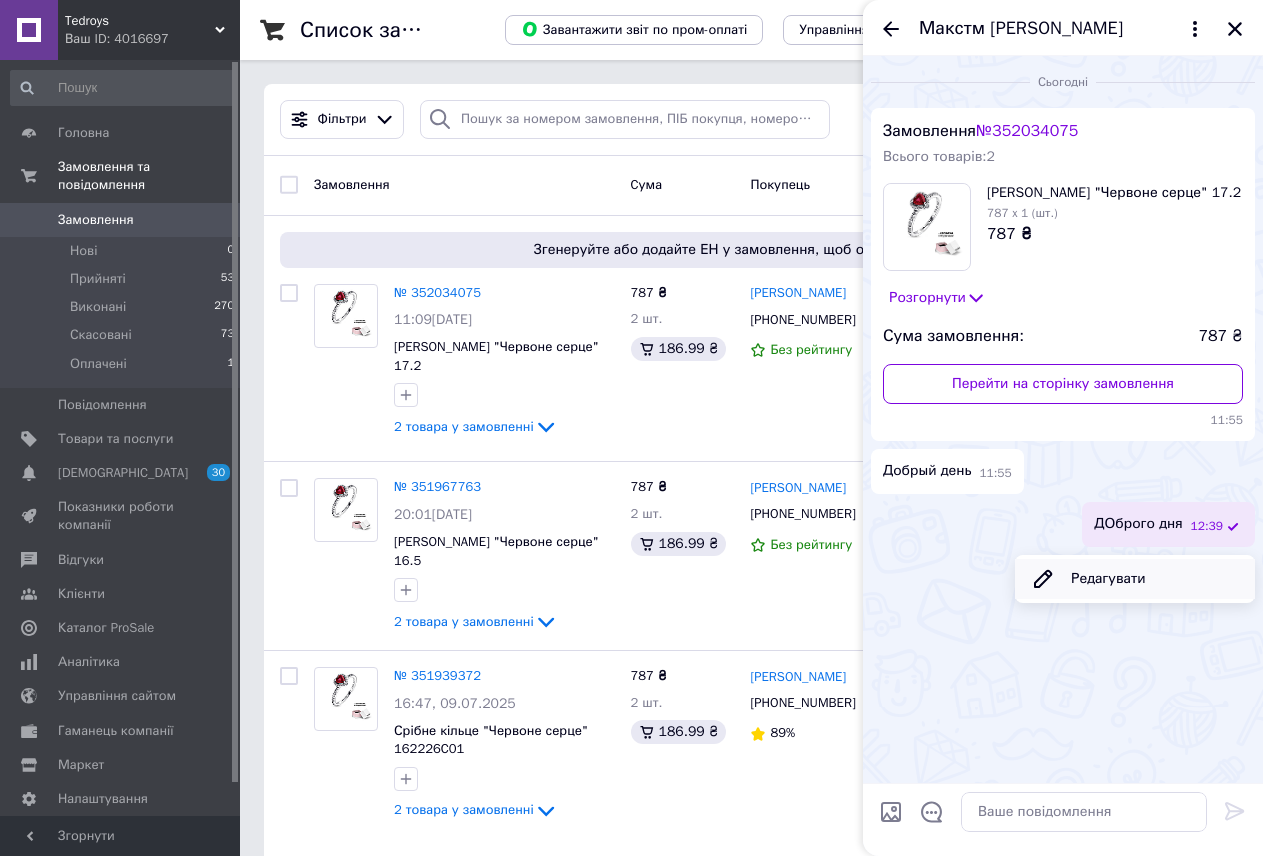 click on "Редагувати" at bounding box center [1135, 579] 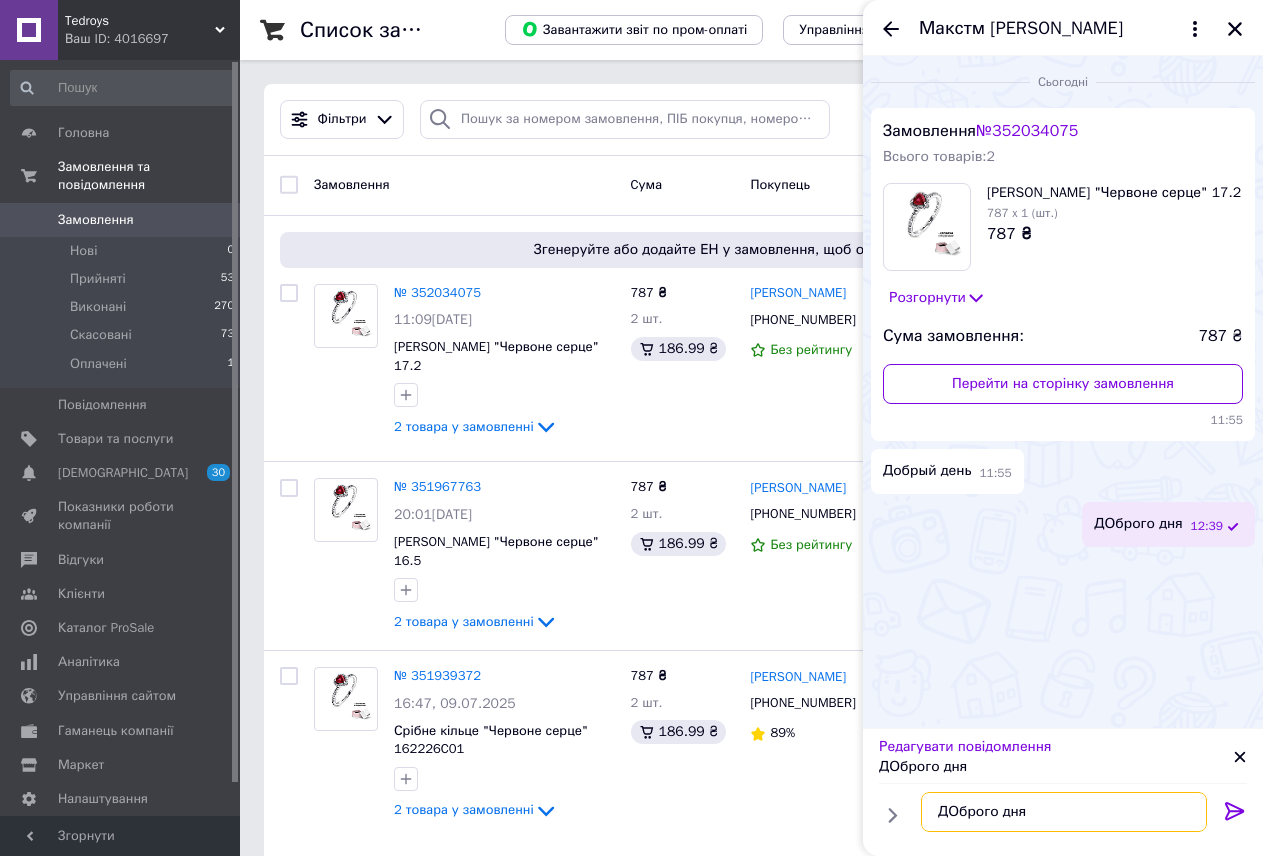 click on "ДОброго дня" at bounding box center (1064, 812) 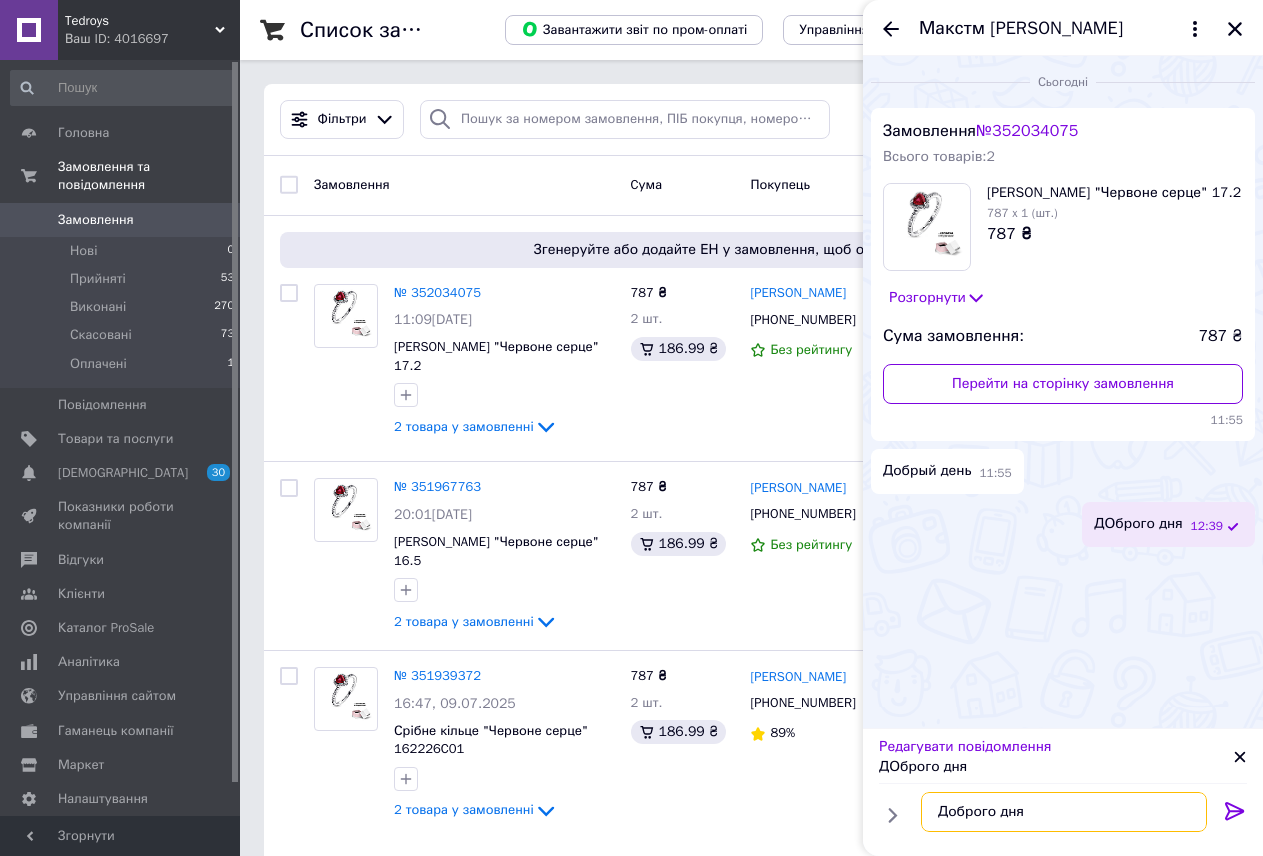 type on "Доброго дня" 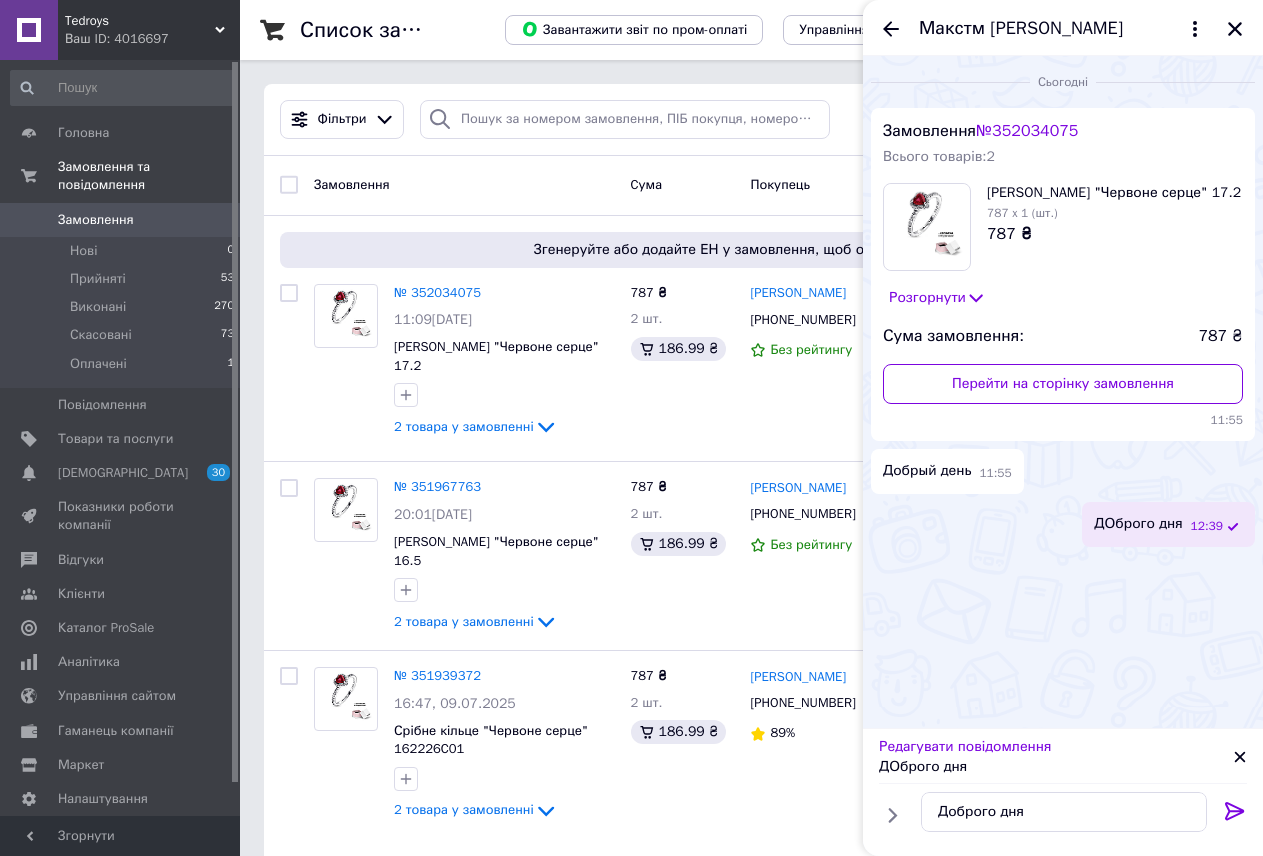 click 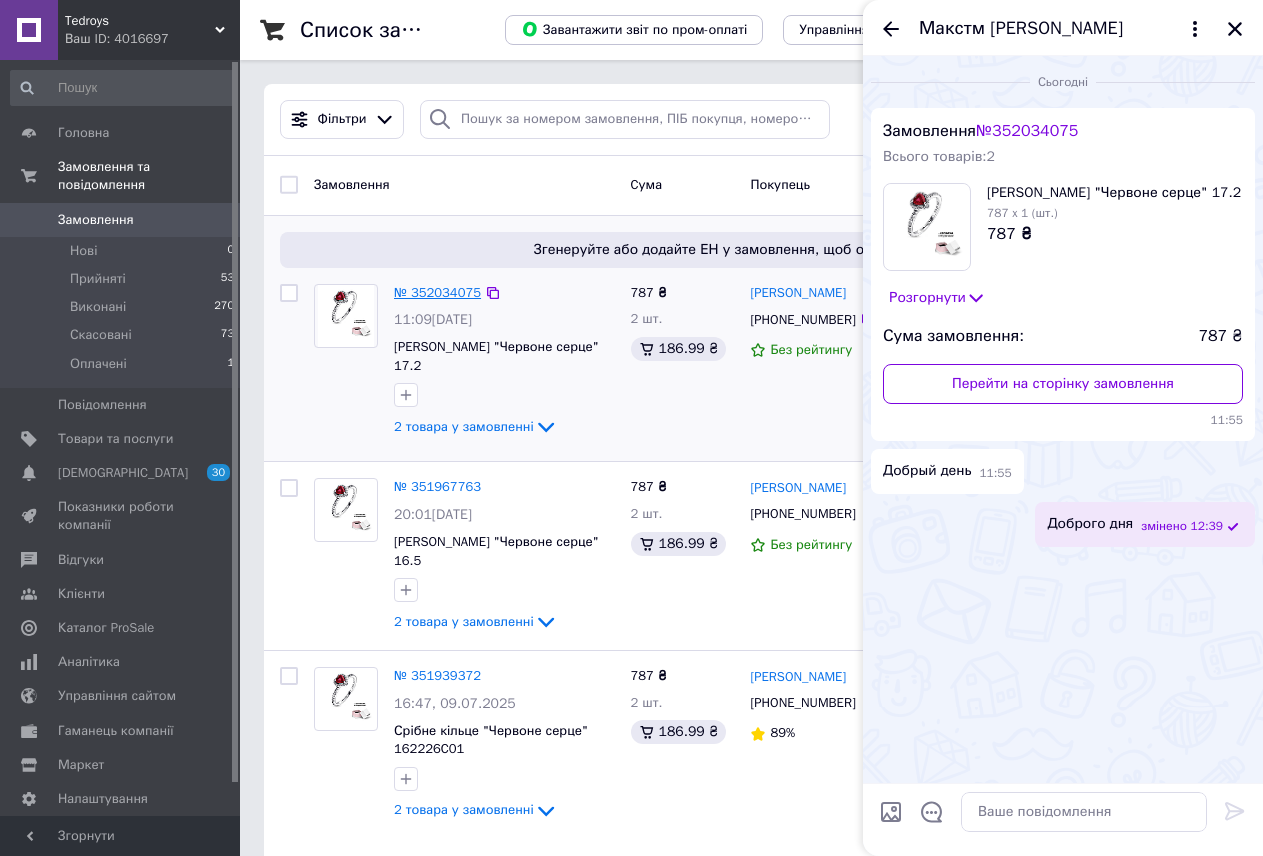 click on "№ 352034075" at bounding box center (437, 292) 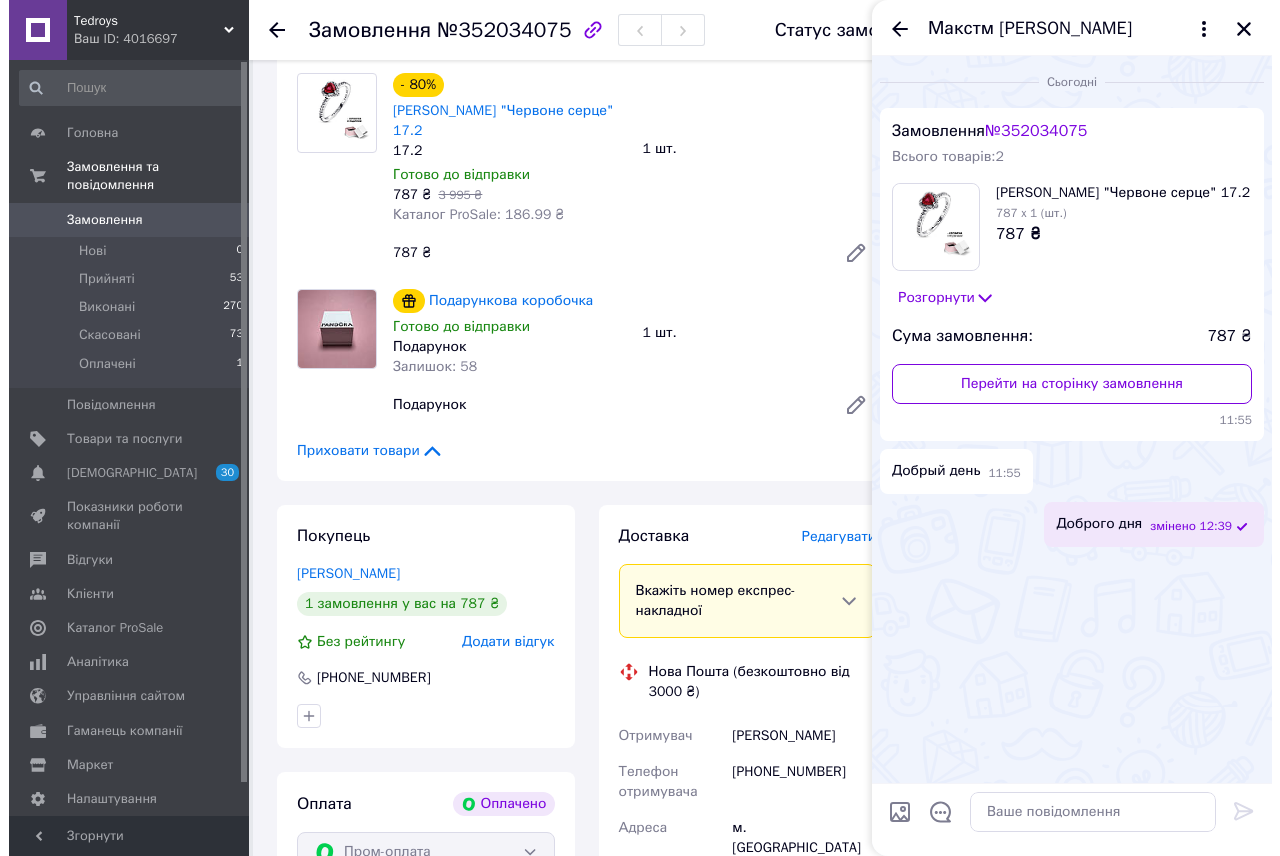 scroll, scrollTop: 1100, scrollLeft: 0, axis: vertical 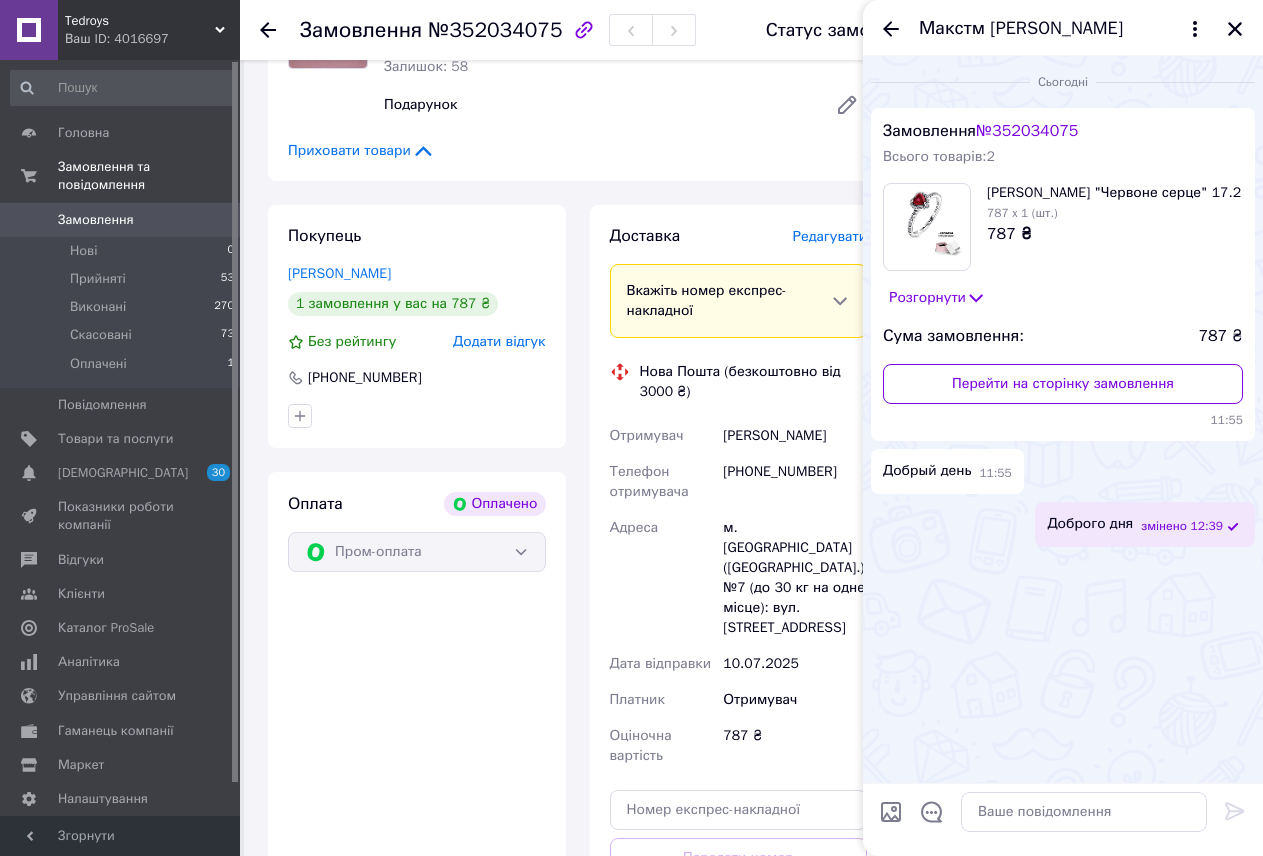 click on "Редагувати" at bounding box center (830, 236) 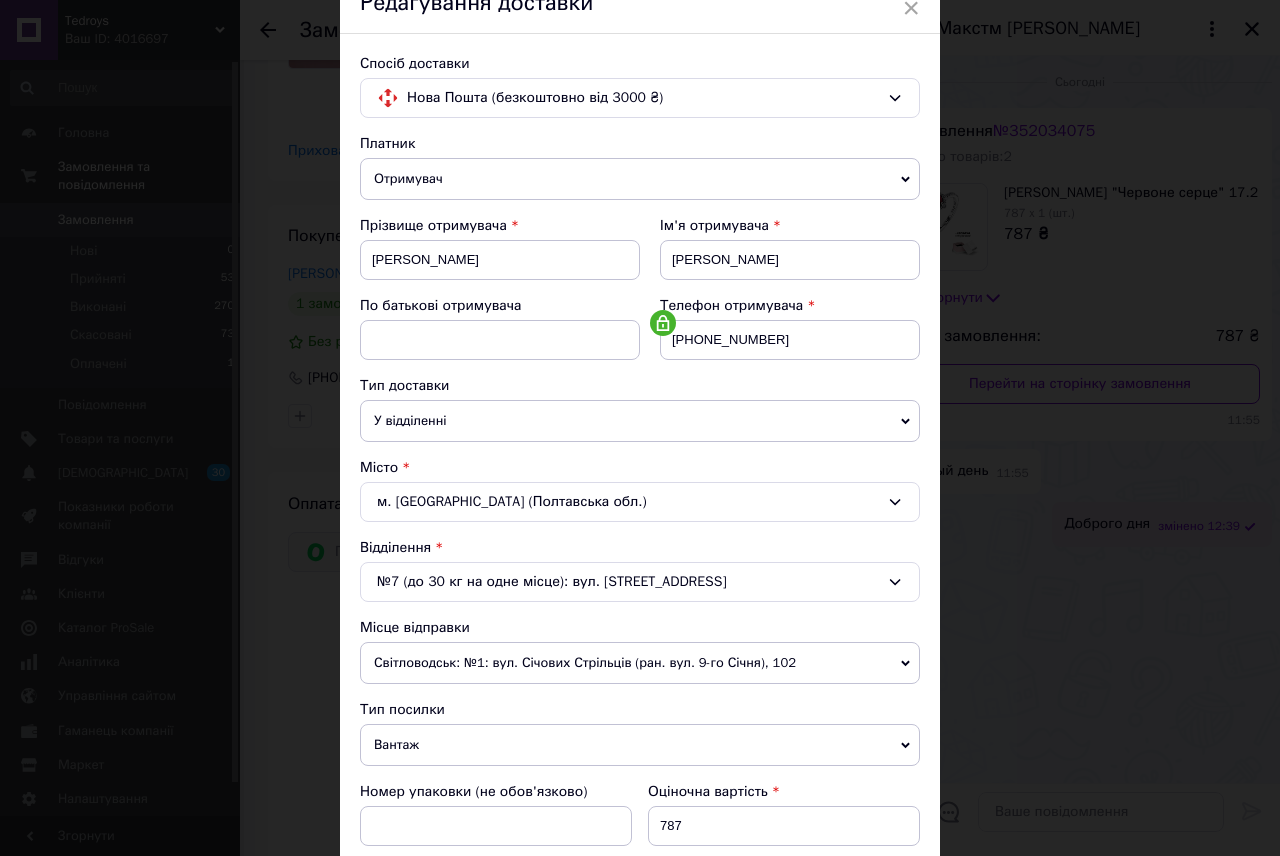 scroll, scrollTop: 300, scrollLeft: 0, axis: vertical 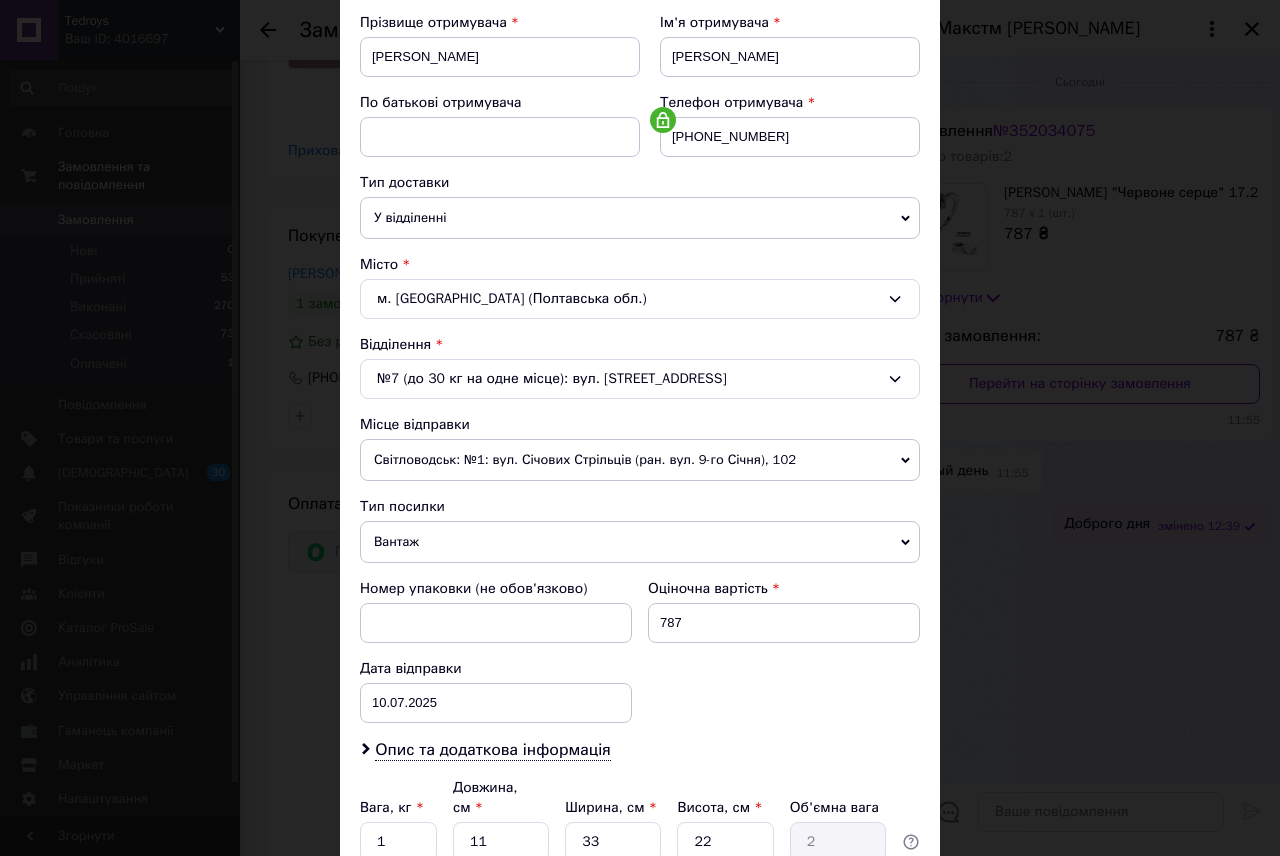 click on "Вантаж" at bounding box center (640, 542) 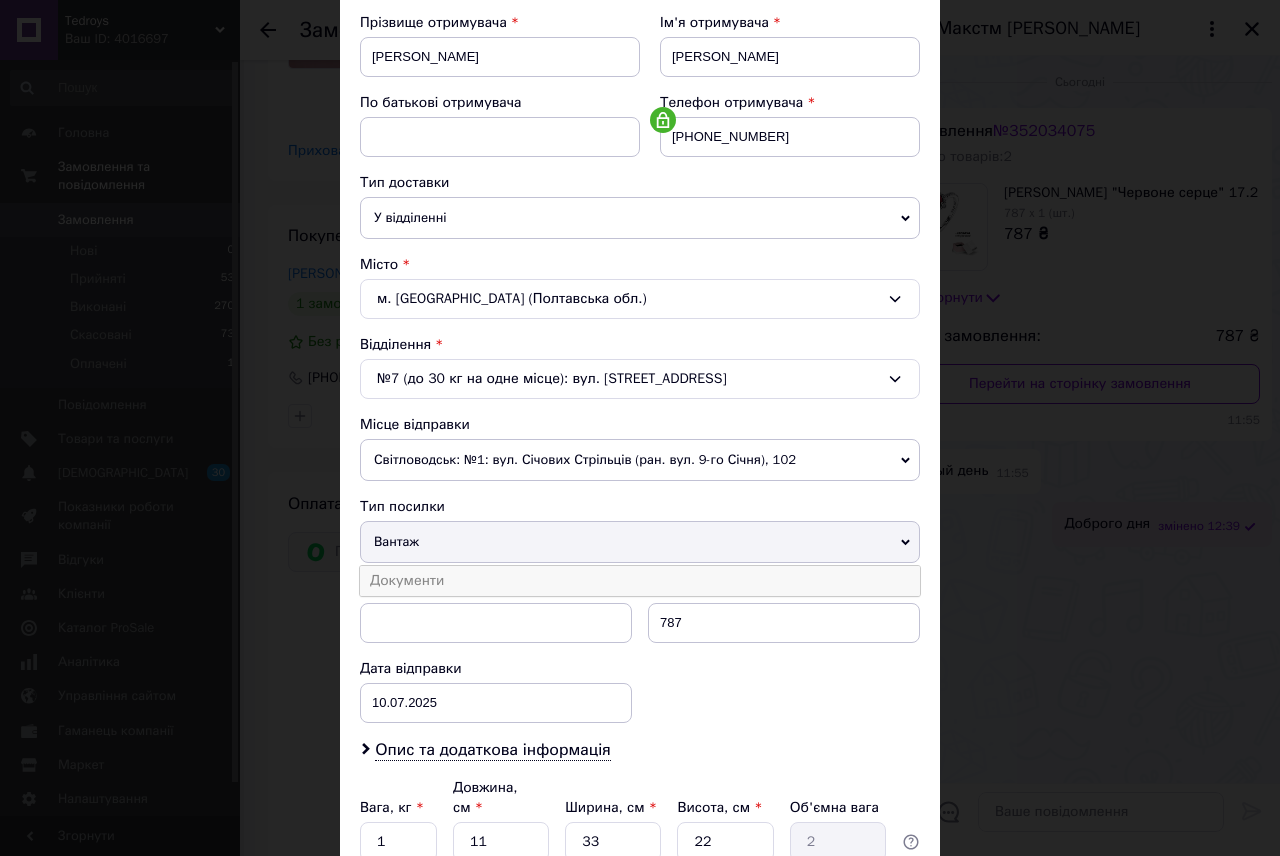 click on "Документи" at bounding box center (640, 581) 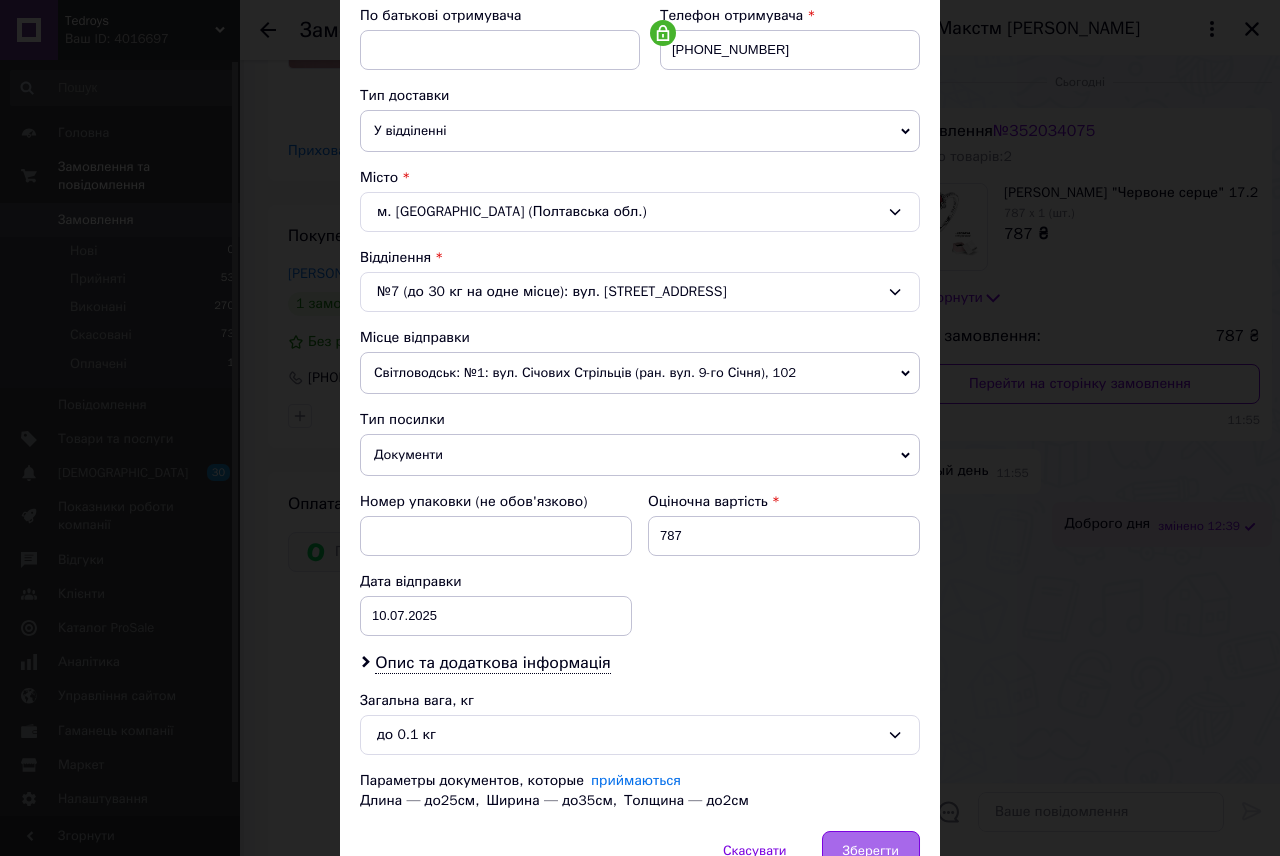 scroll, scrollTop: 492, scrollLeft: 0, axis: vertical 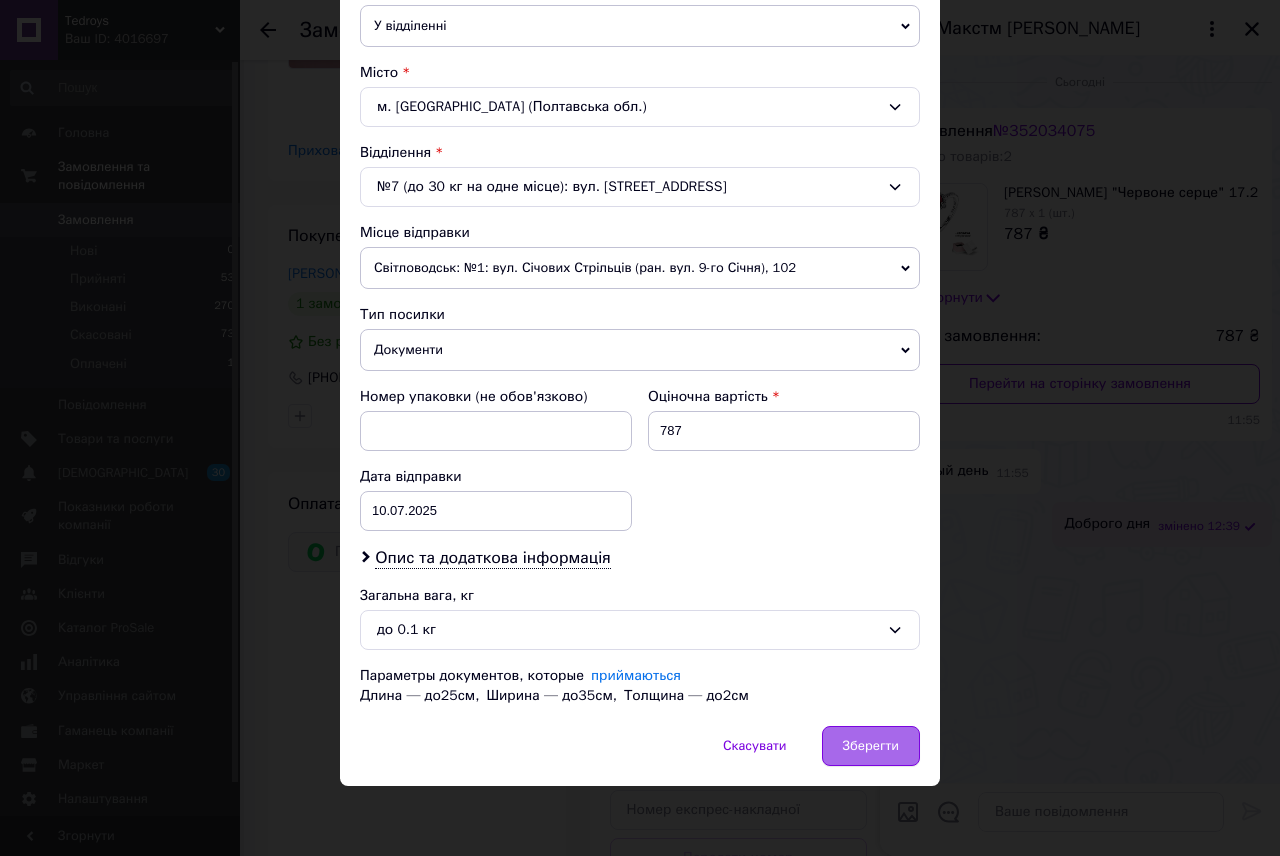 click on "Зберегти" at bounding box center (871, 746) 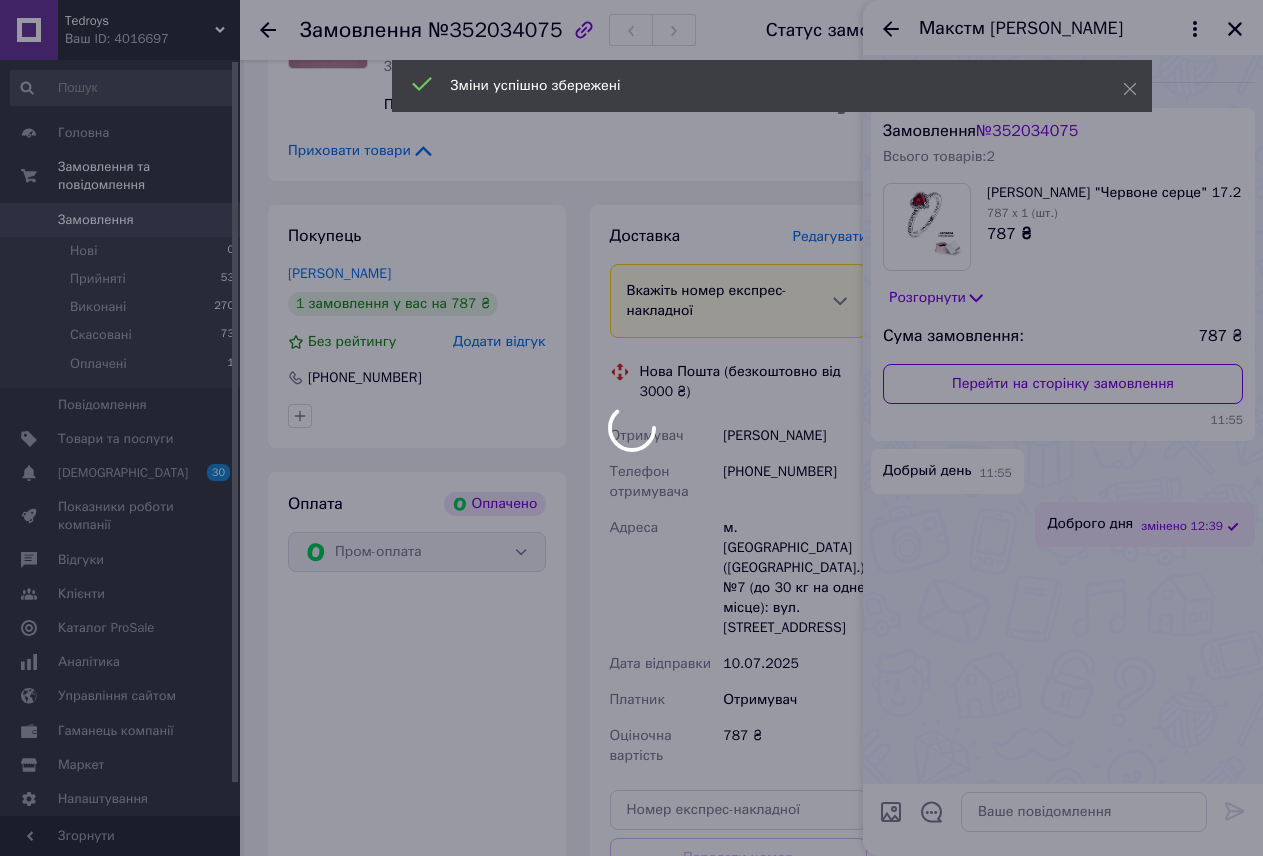 click at bounding box center (631, 428) 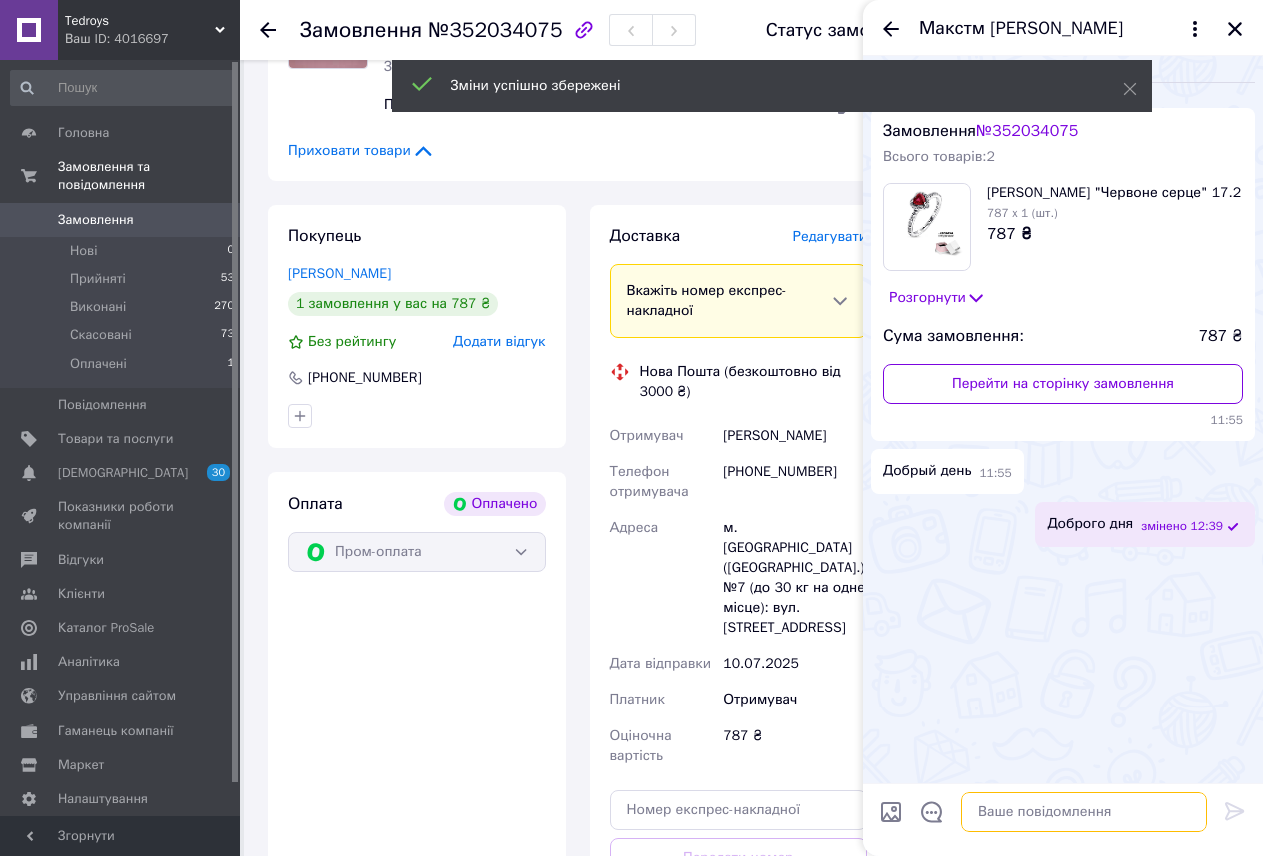 click at bounding box center [1084, 812] 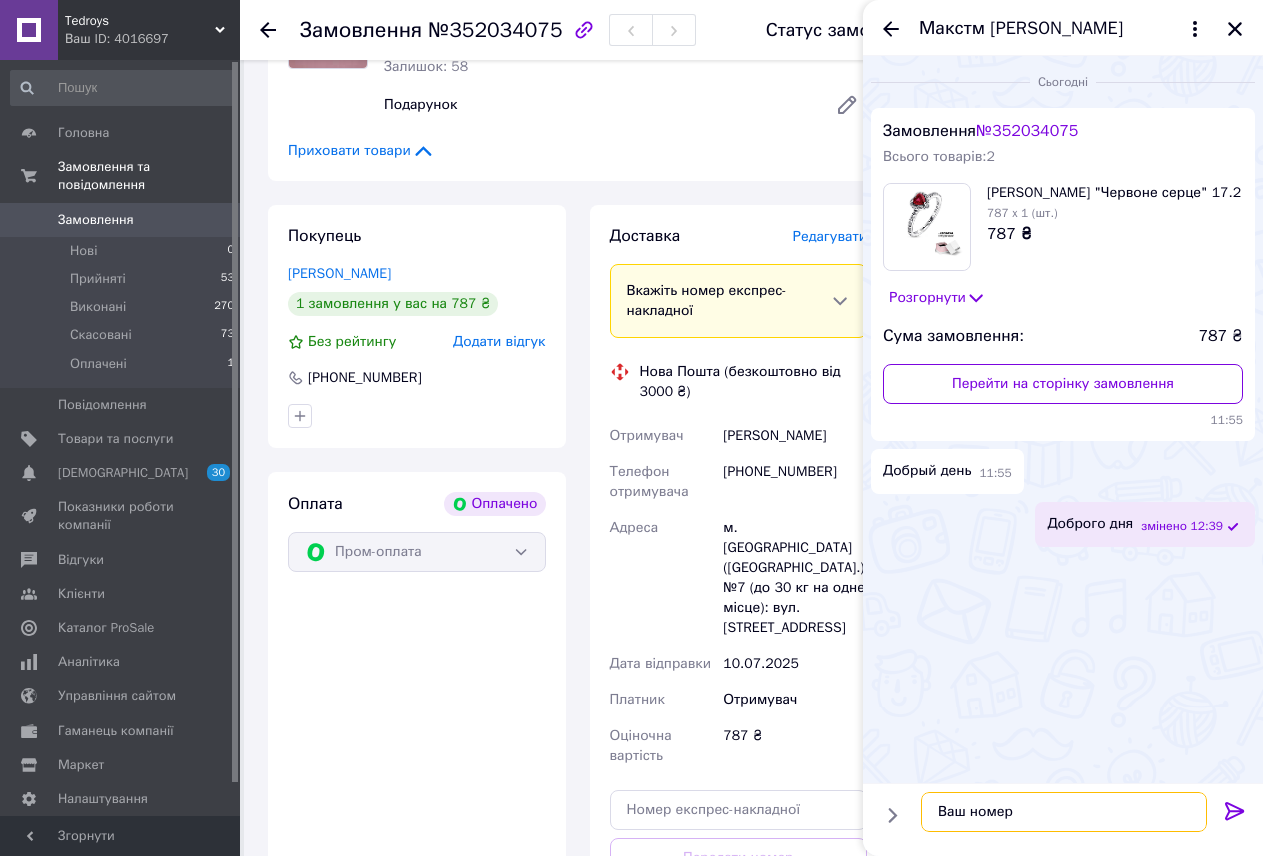 paste on "193422C01" 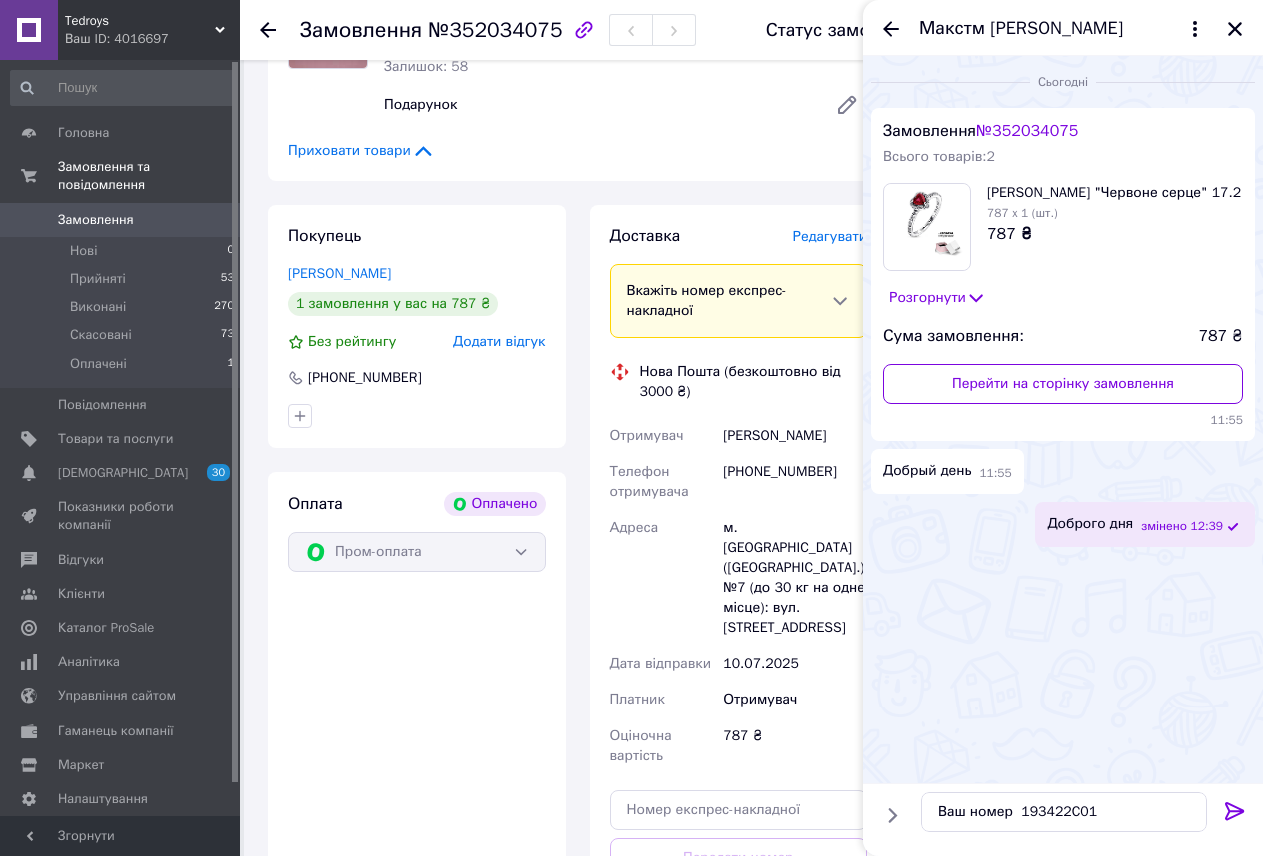 click on "Редагувати" at bounding box center (830, 236) 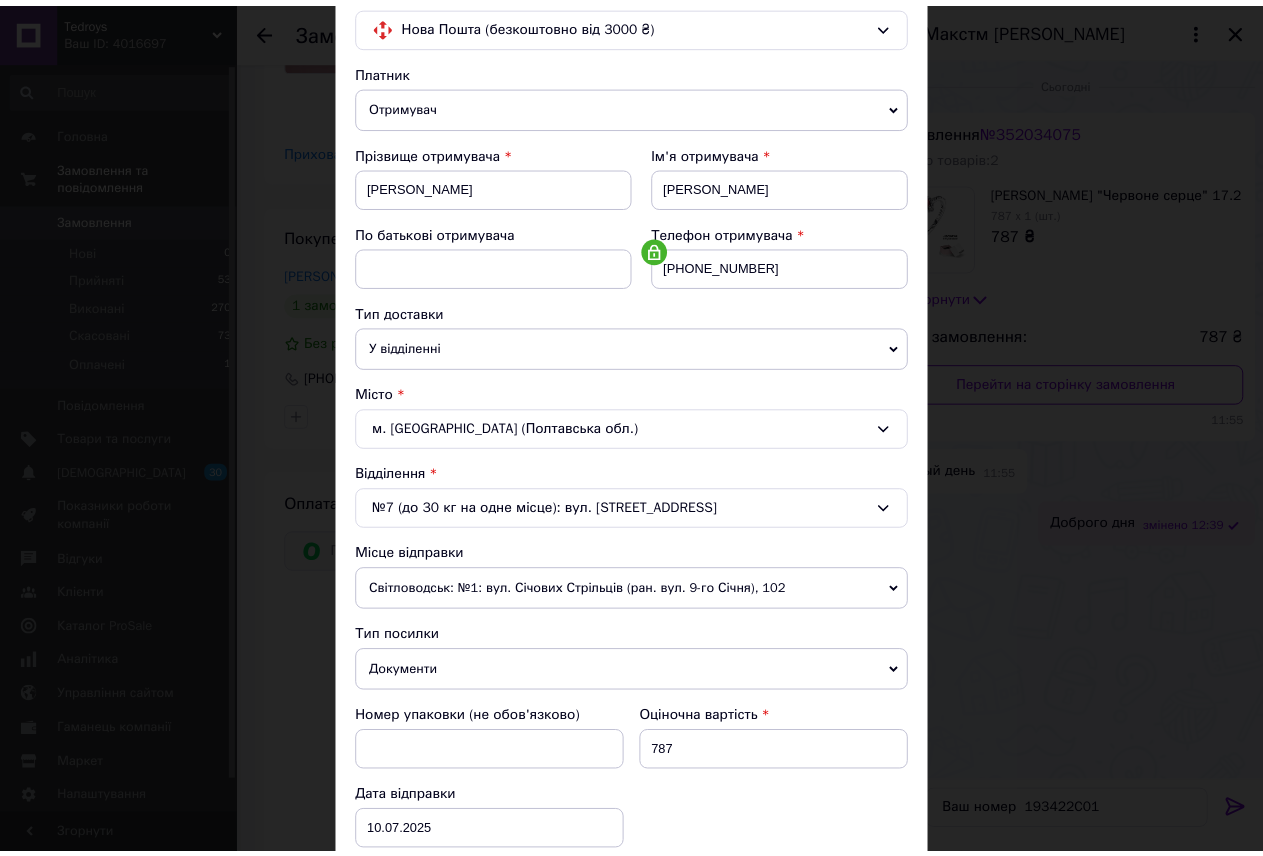 scroll, scrollTop: 492, scrollLeft: 0, axis: vertical 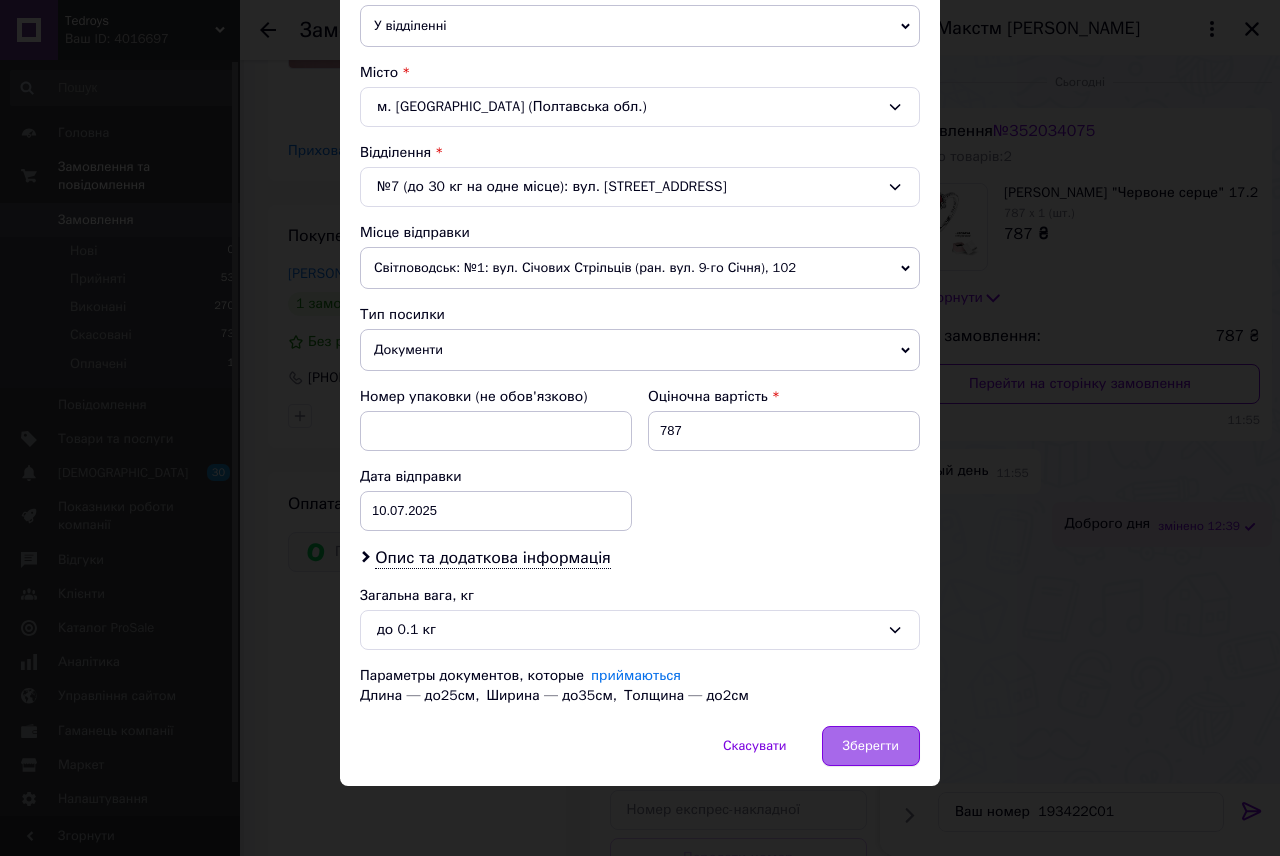 click on "Зберегти" at bounding box center [871, 746] 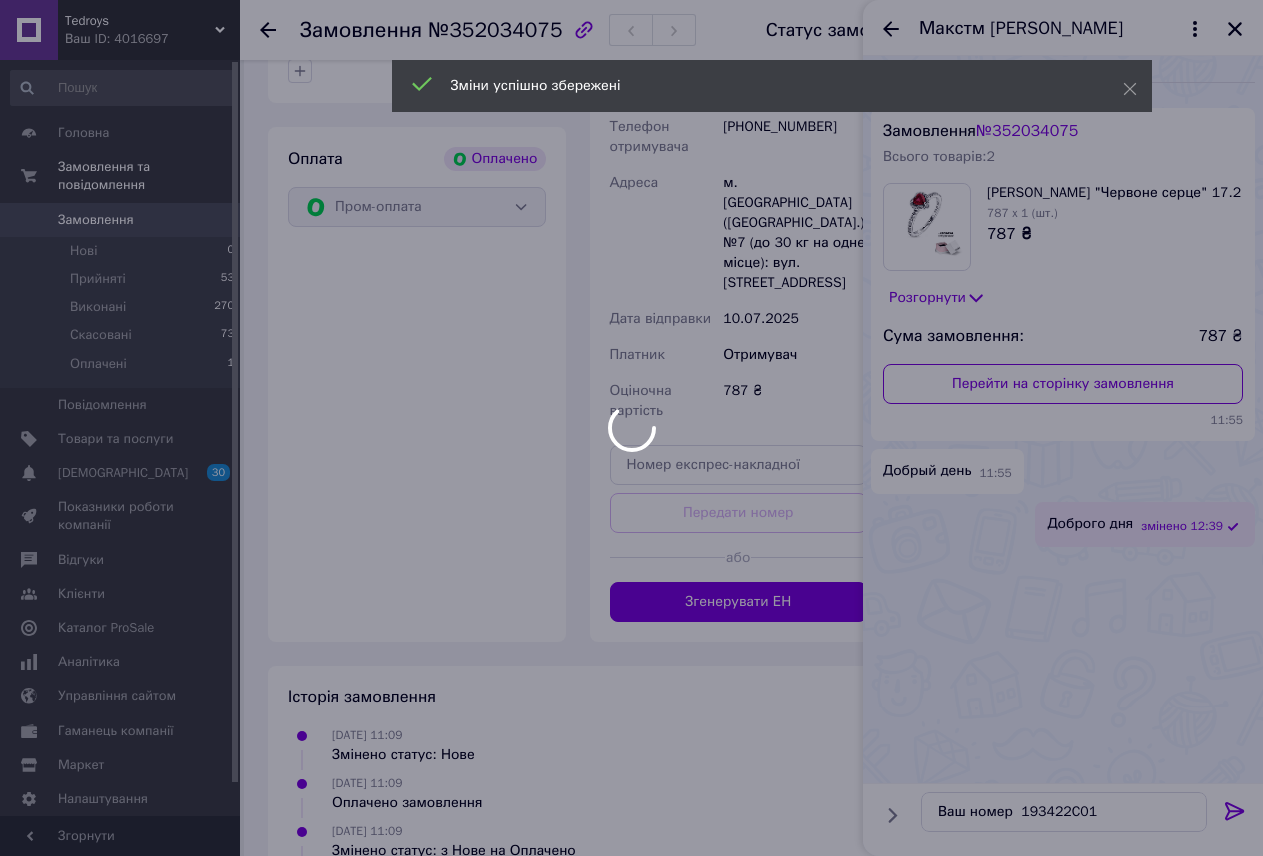scroll, scrollTop: 1500, scrollLeft: 0, axis: vertical 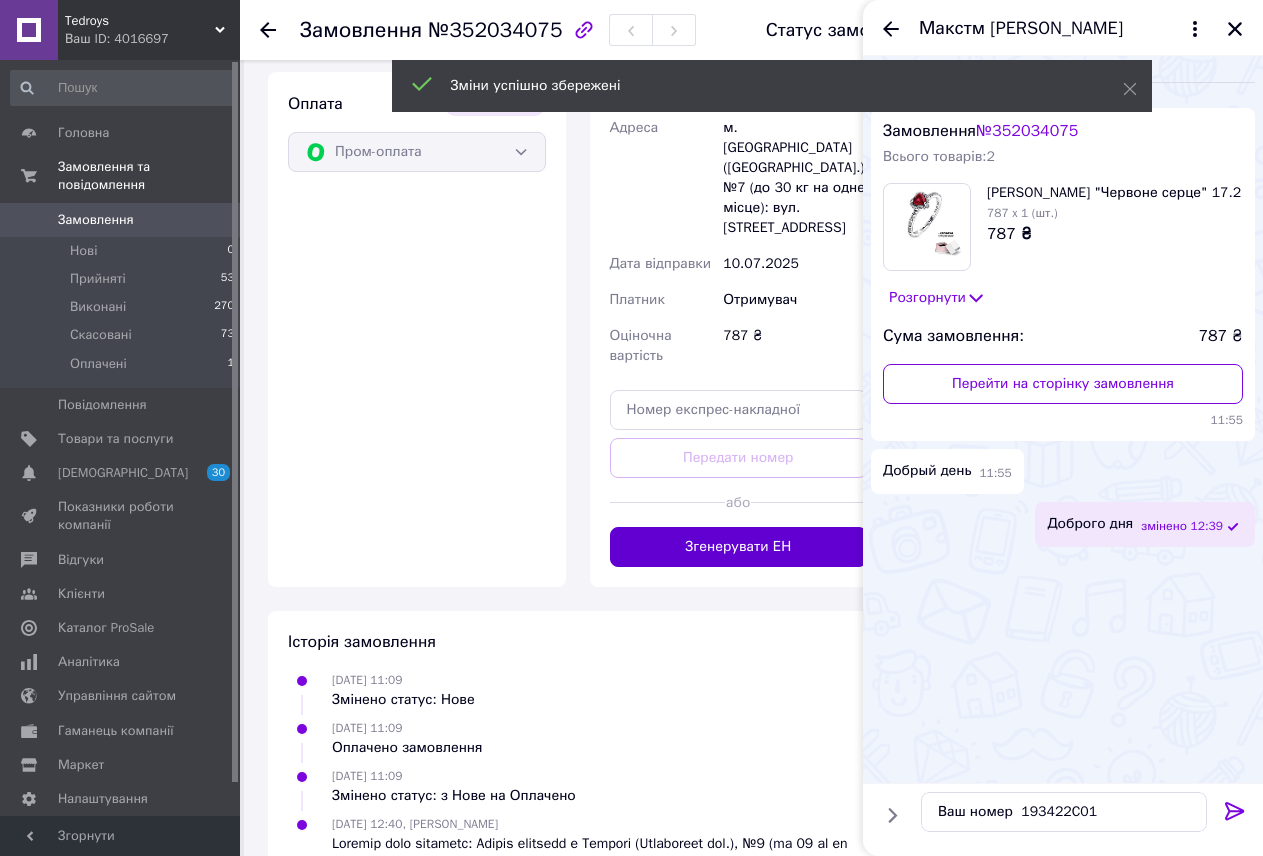 click on "Згенерувати ЕН" at bounding box center [739, 547] 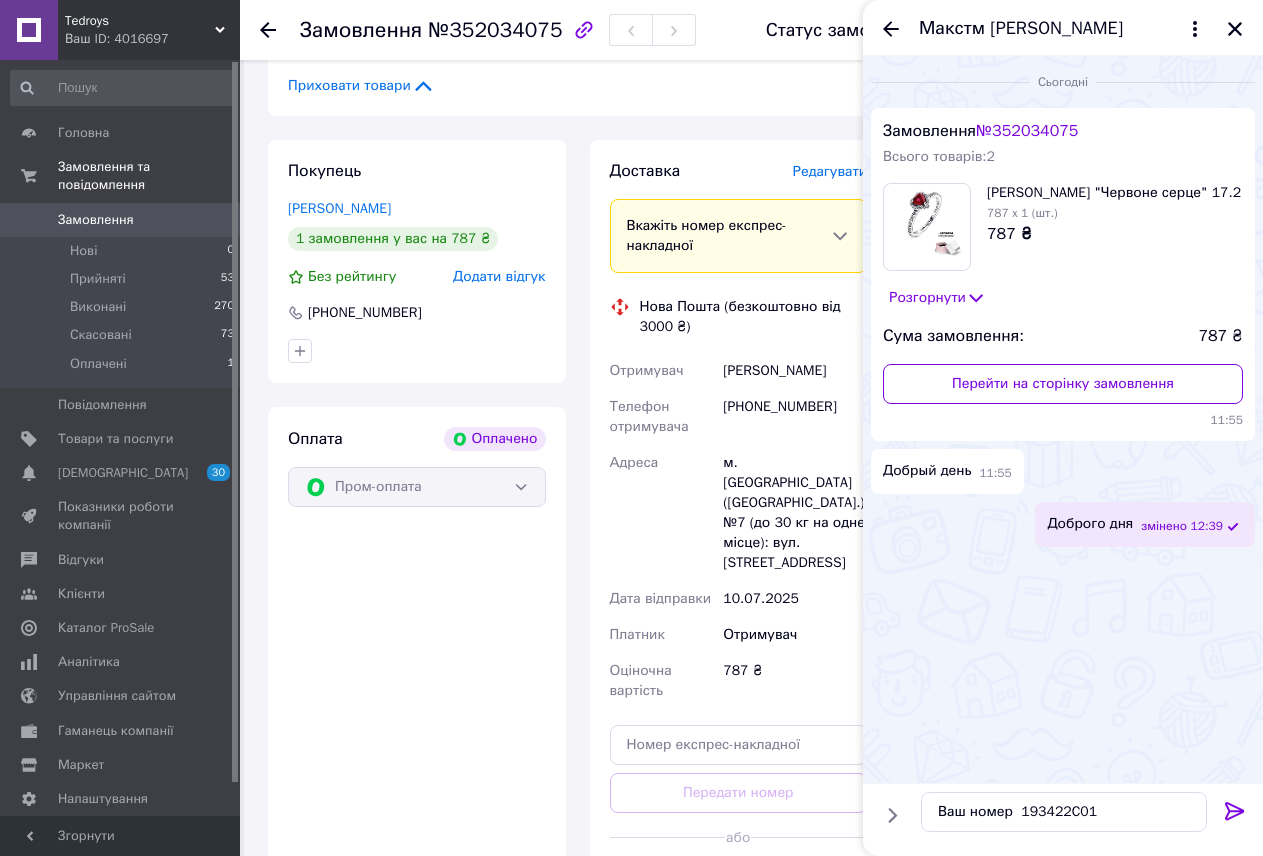 scroll, scrollTop: 1100, scrollLeft: 0, axis: vertical 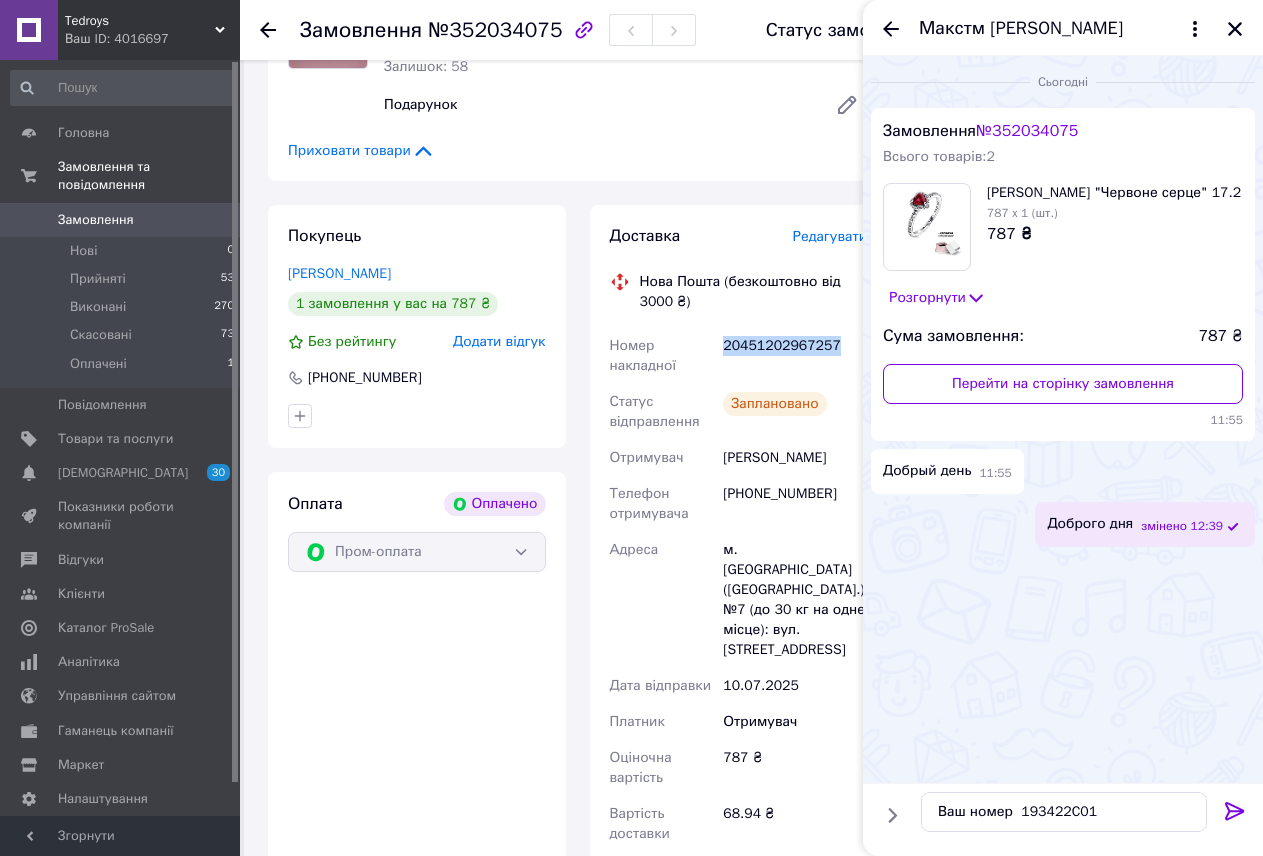 drag, startPoint x: 844, startPoint y: 342, endPoint x: 724, endPoint y: 345, distance: 120.03749 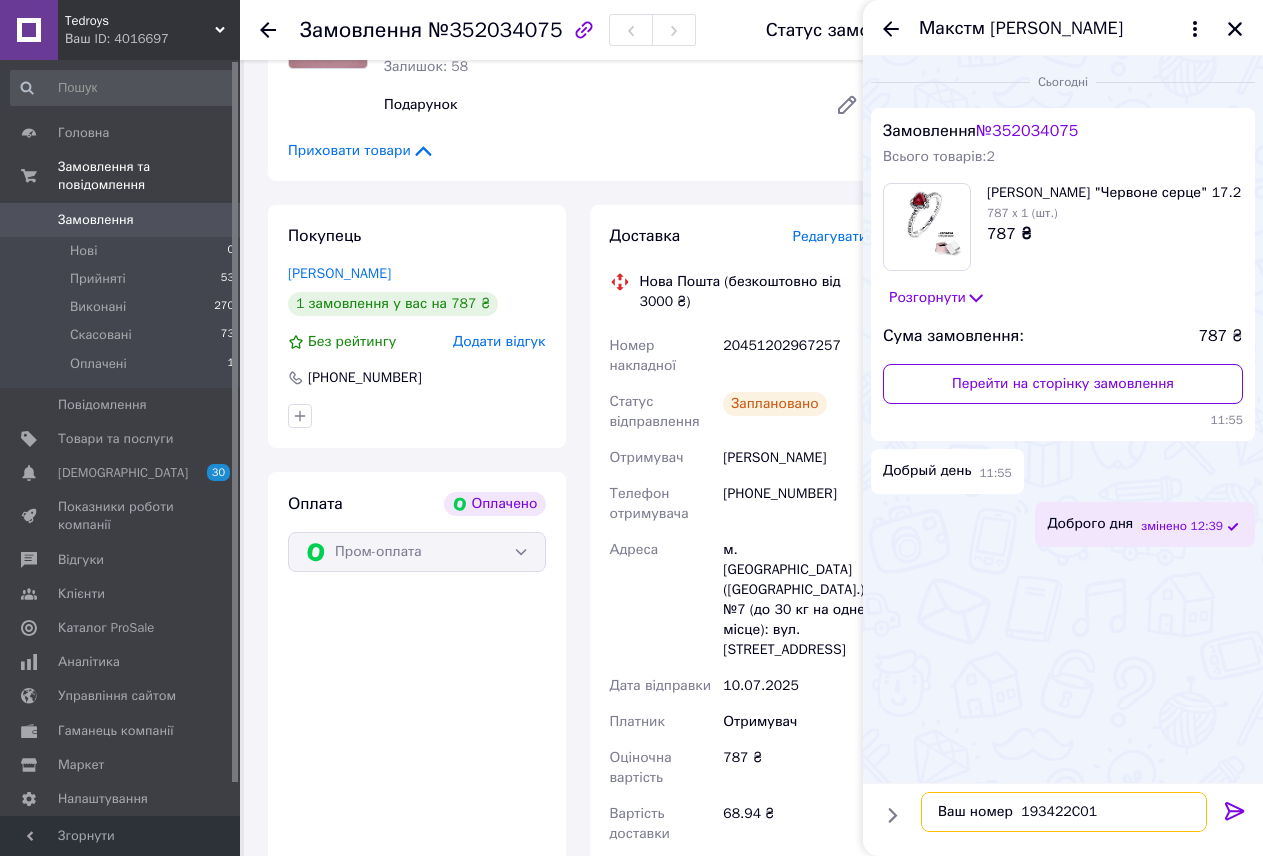drag, startPoint x: 1014, startPoint y: 806, endPoint x: 1137, endPoint y: 806, distance: 123 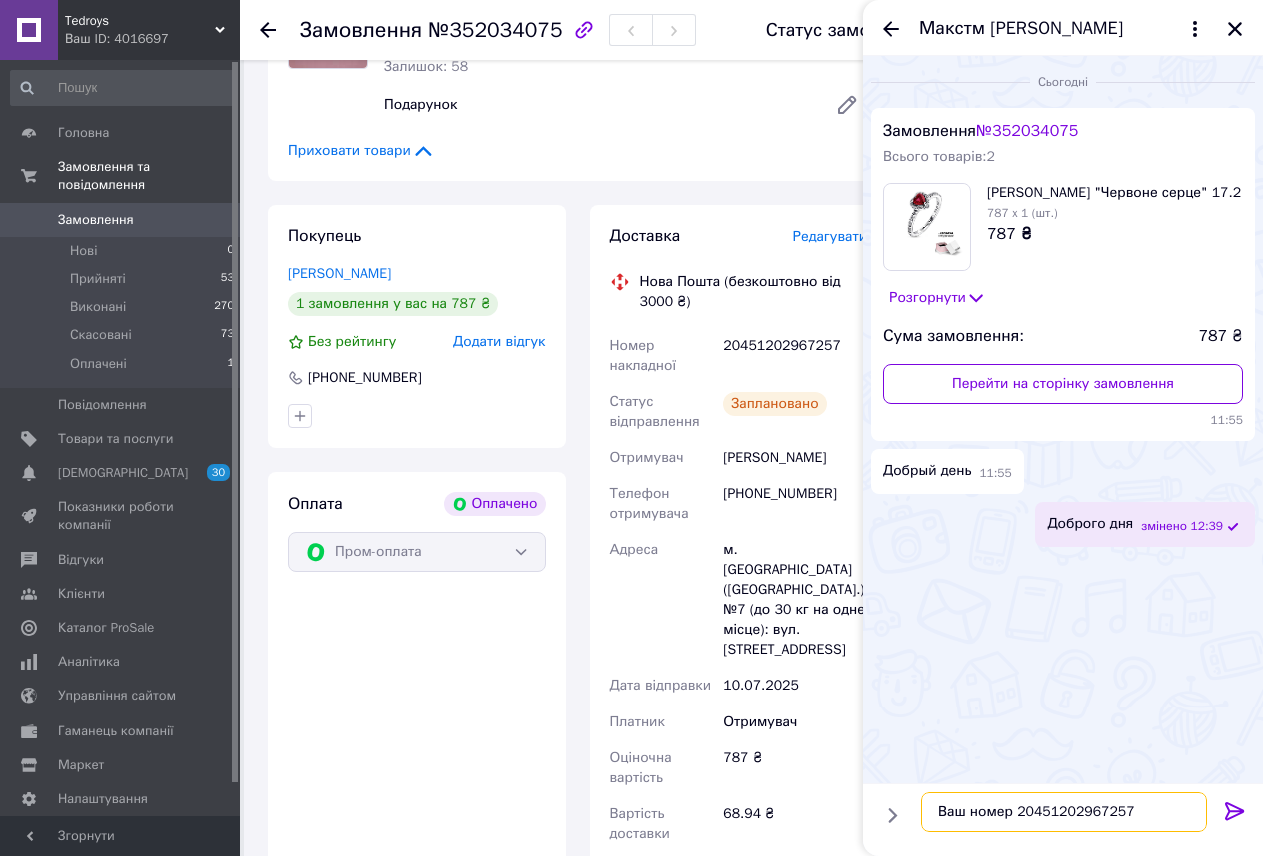 click on "Ваш номер 20451202967257" at bounding box center (1064, 812) 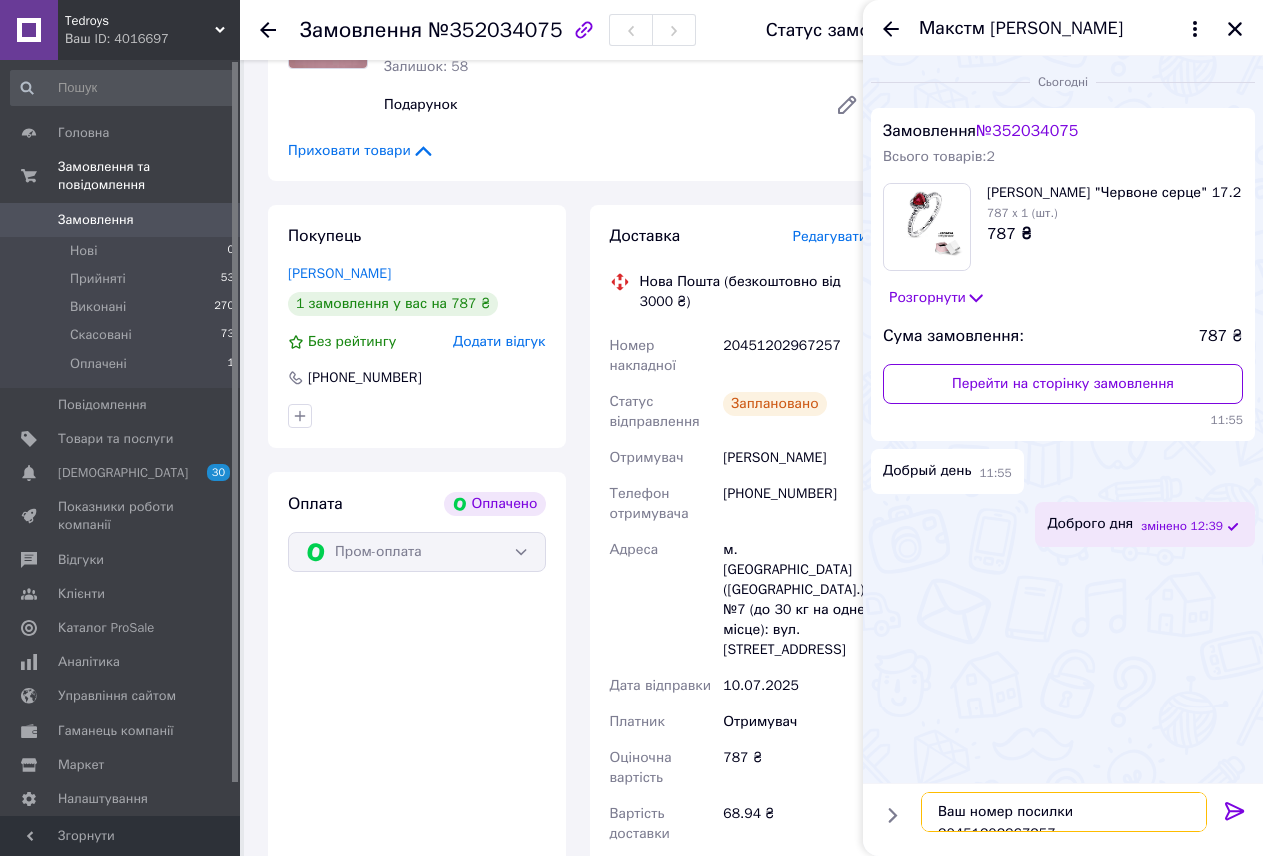 type on "Ваш номер посилки  20451202967257" 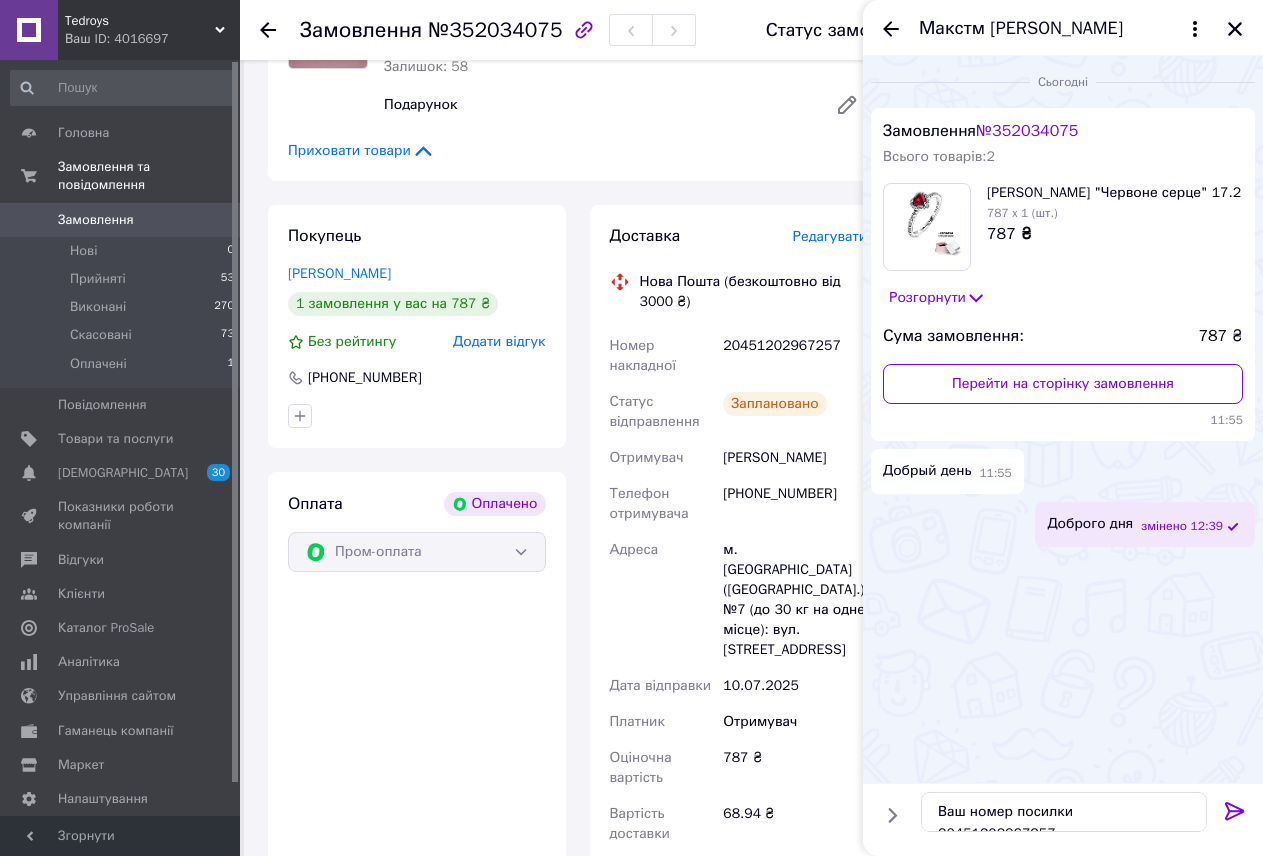 click 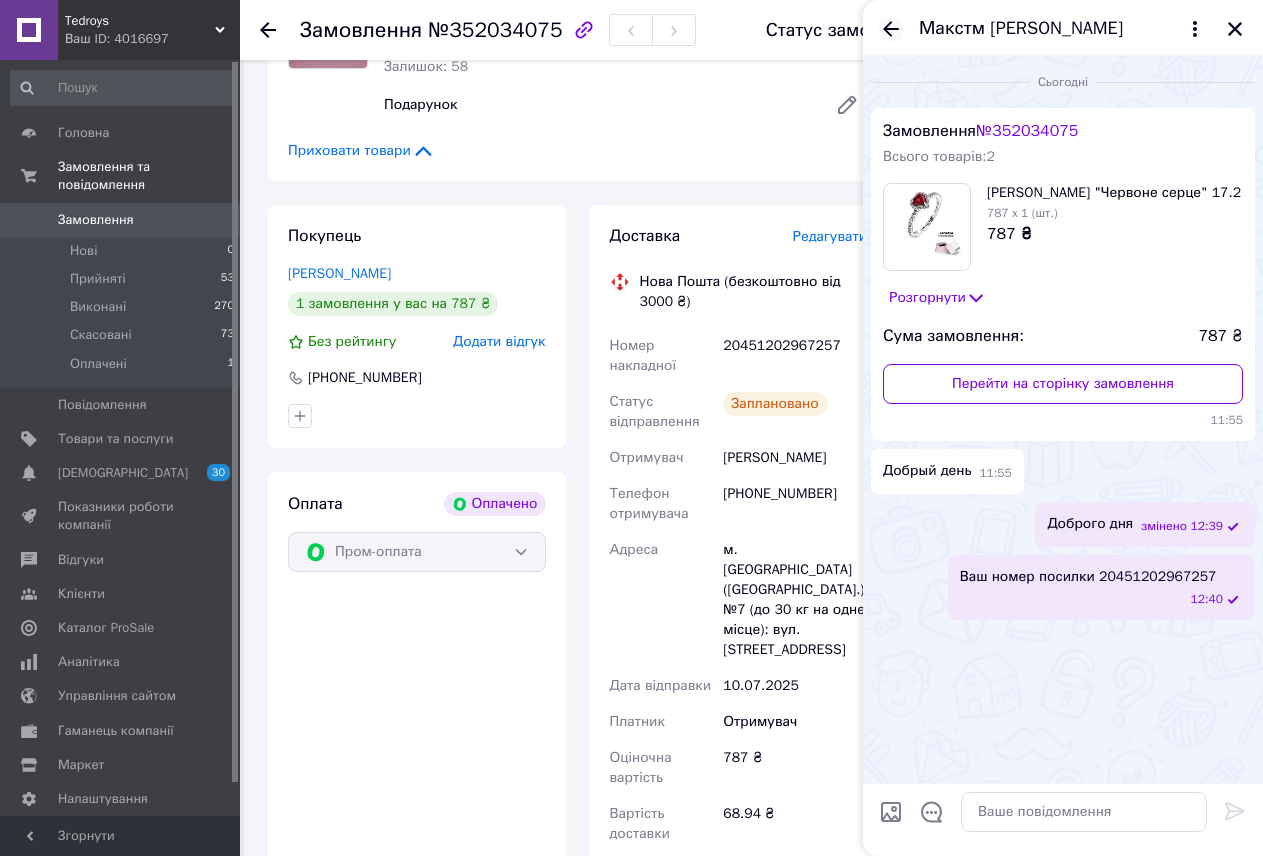 click 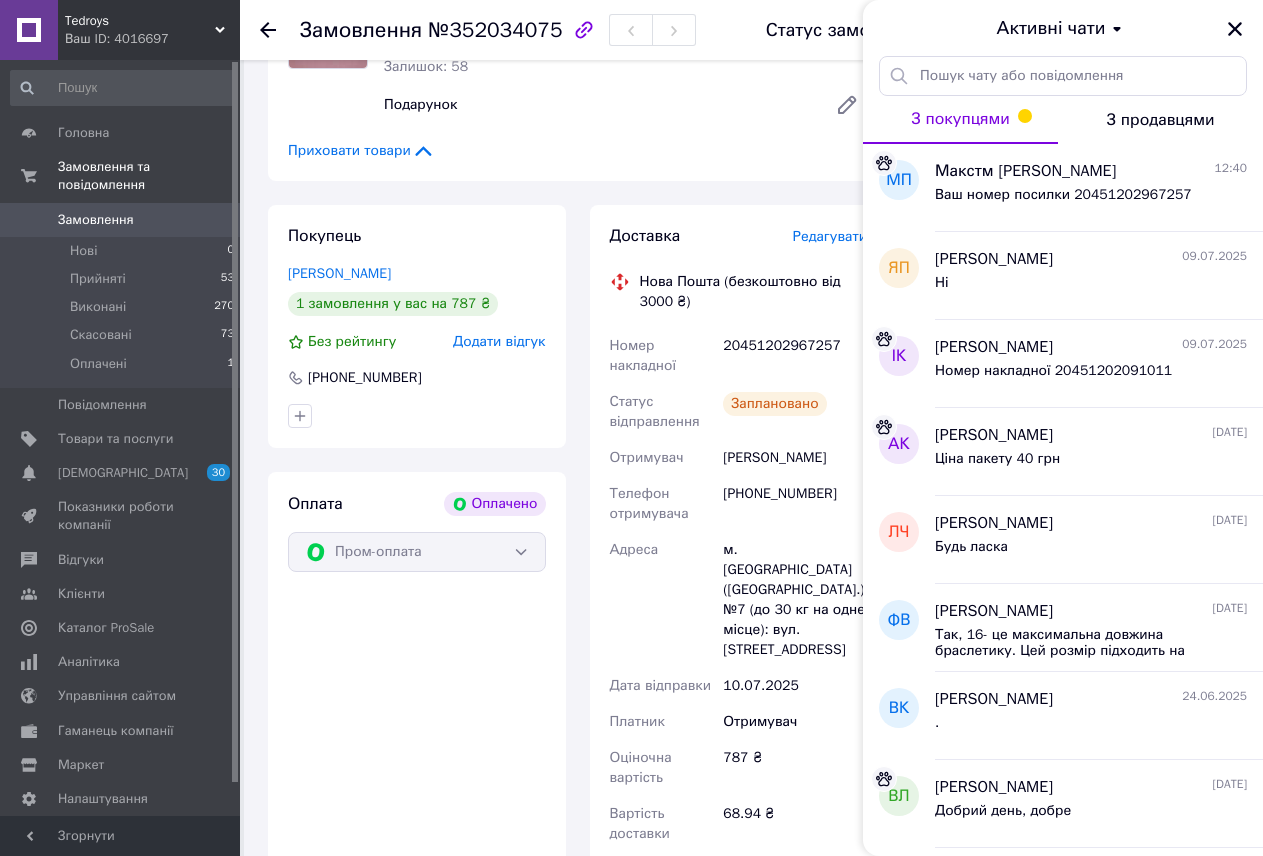 click on "Tedroys" at bounding box center [140, 21] 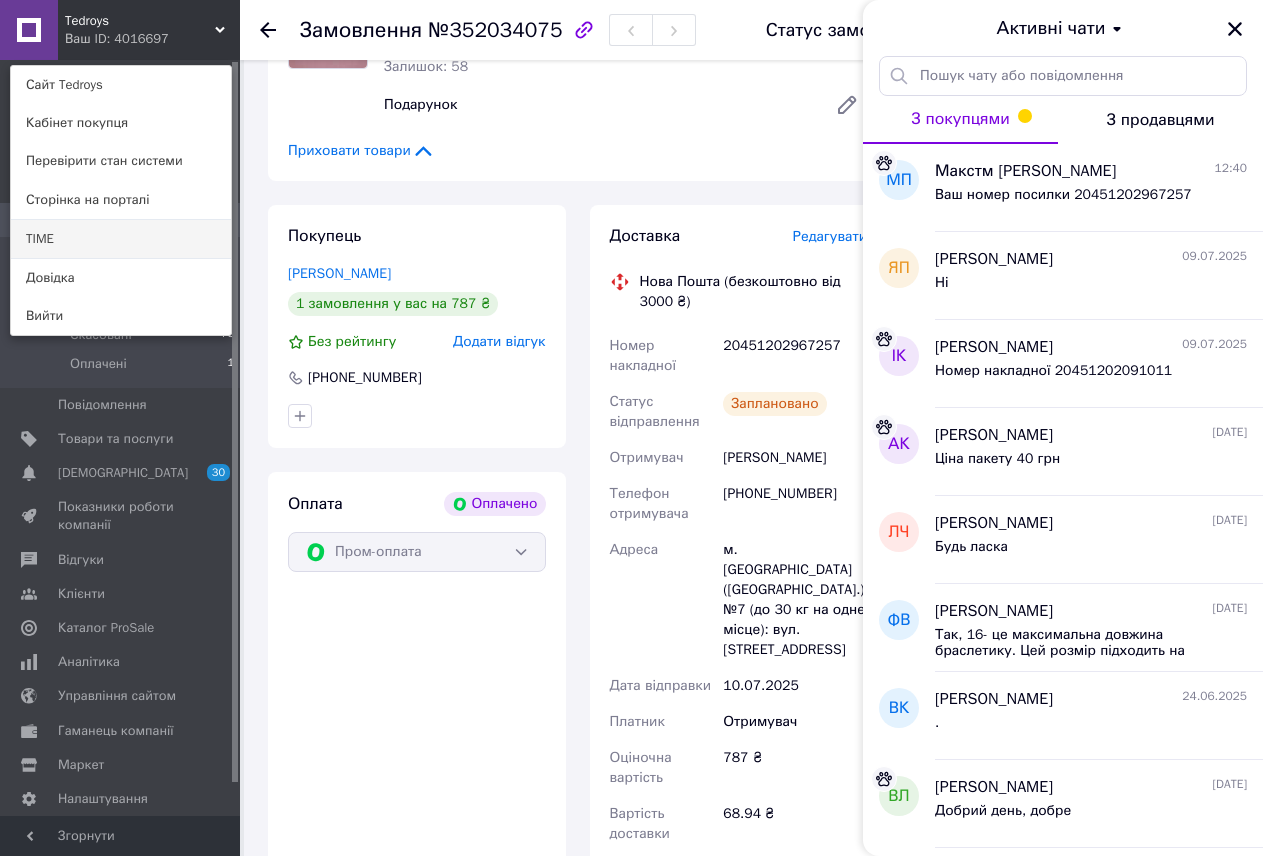 click on "TIME" at bounding box center [121, 239] 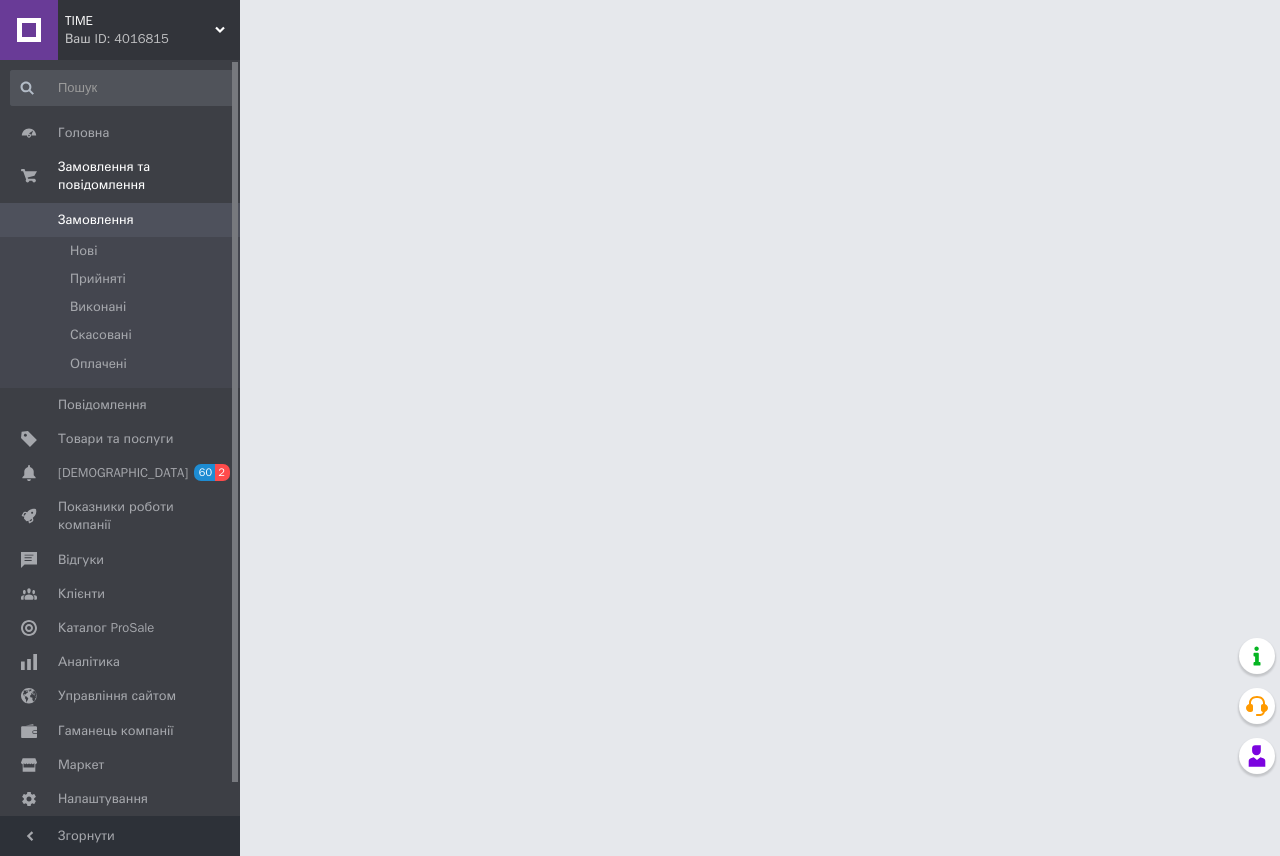 scroll, scrollTop: 0, scrollLeft: 0, axis: both 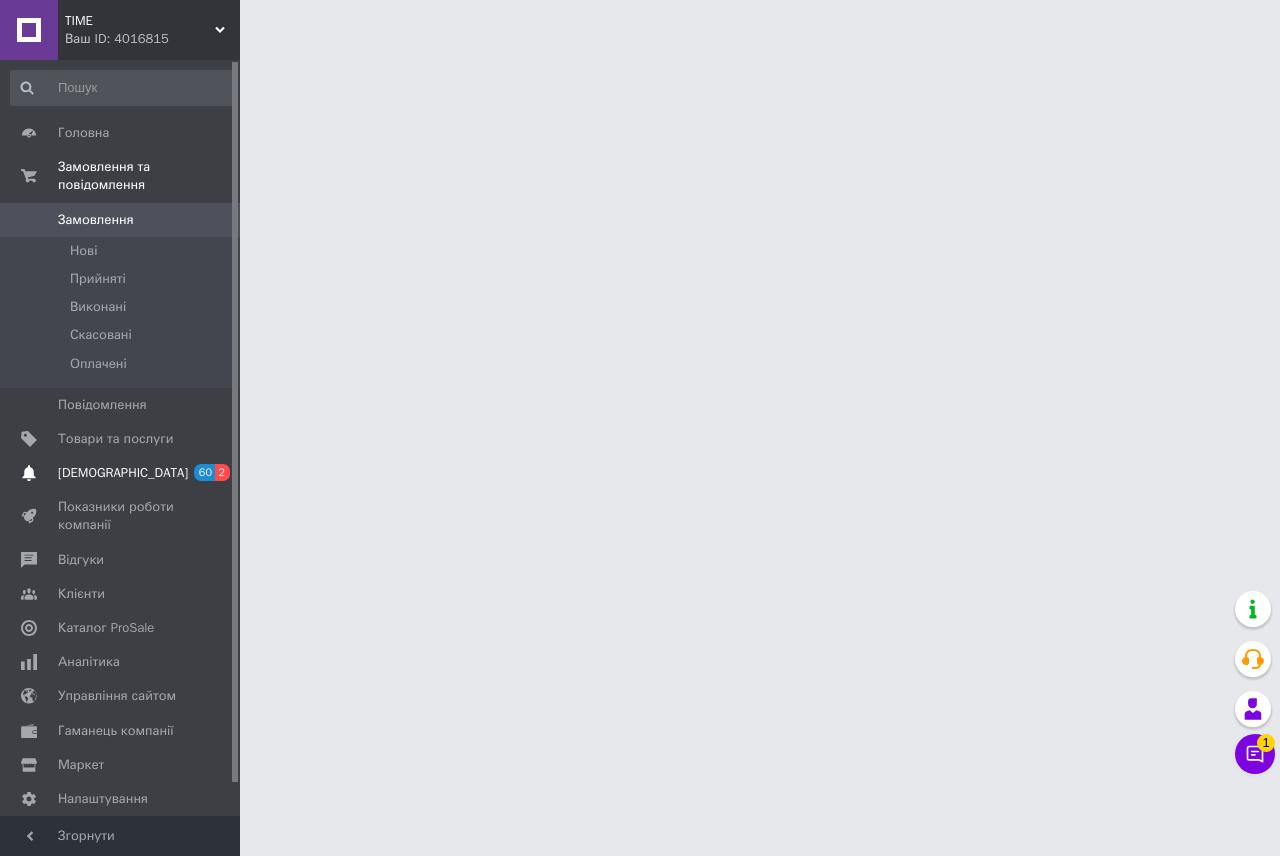 click on "[DEMOGRAPHIC_DATA]" at bounding box center (123, 473) 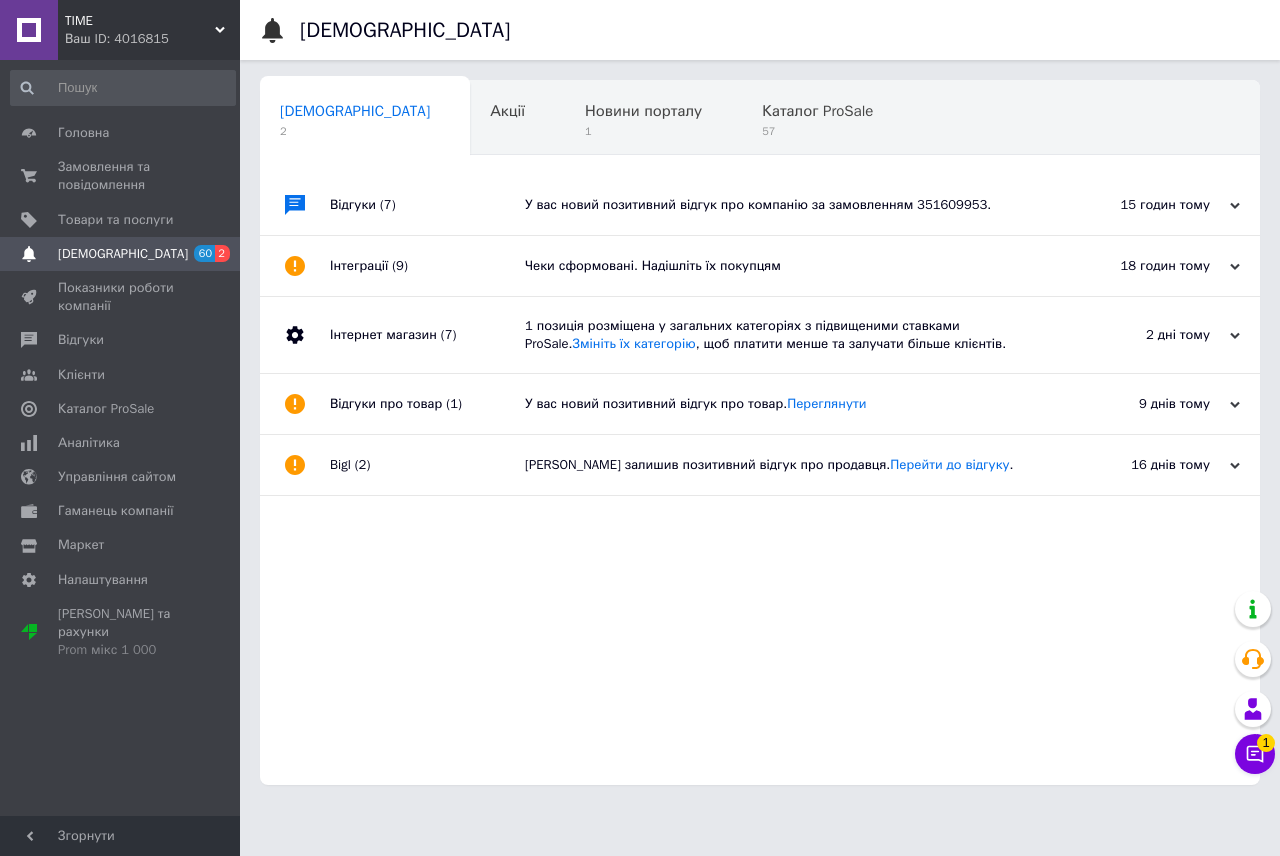 click on "Ваш ID: 4016815" at bounding box center [152, 39] 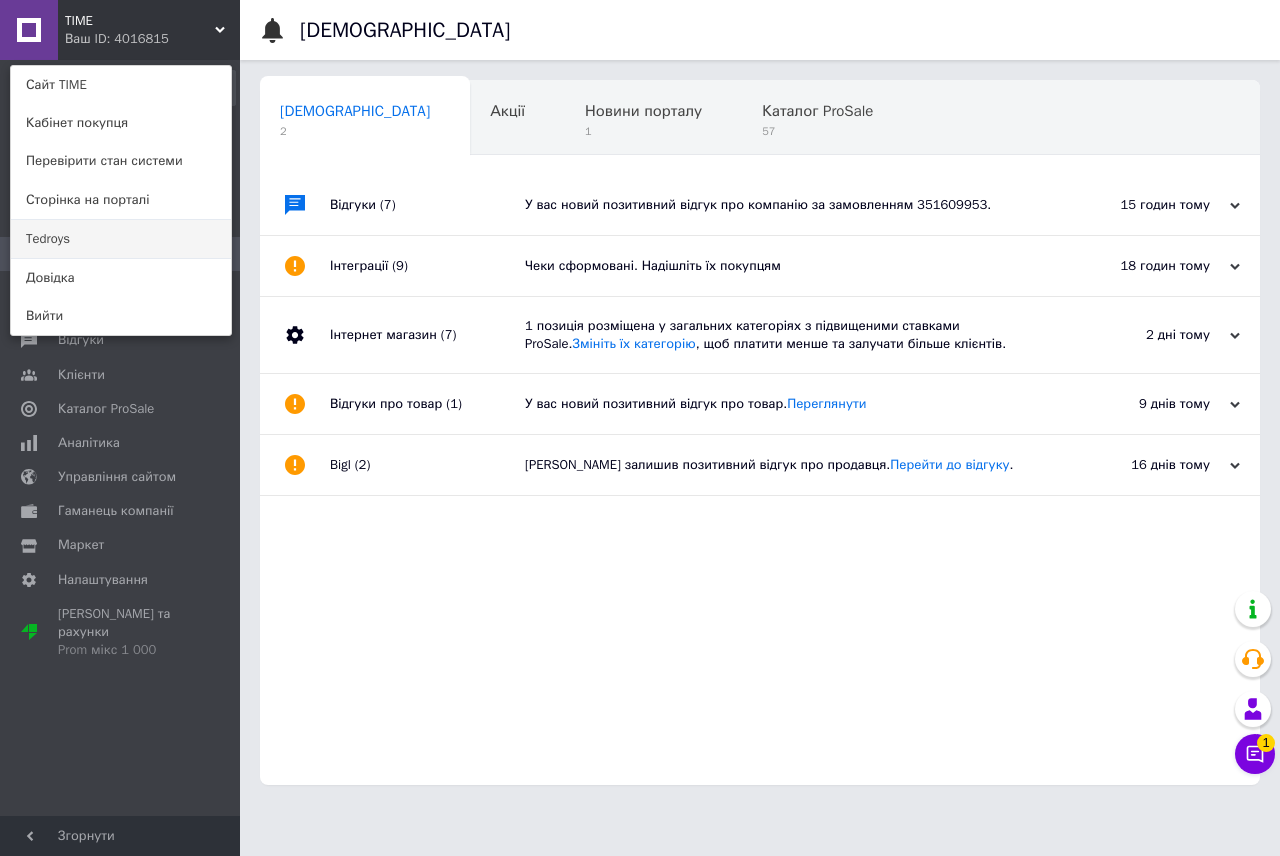 click on "Tedroys" at bounding box center [121, 239] 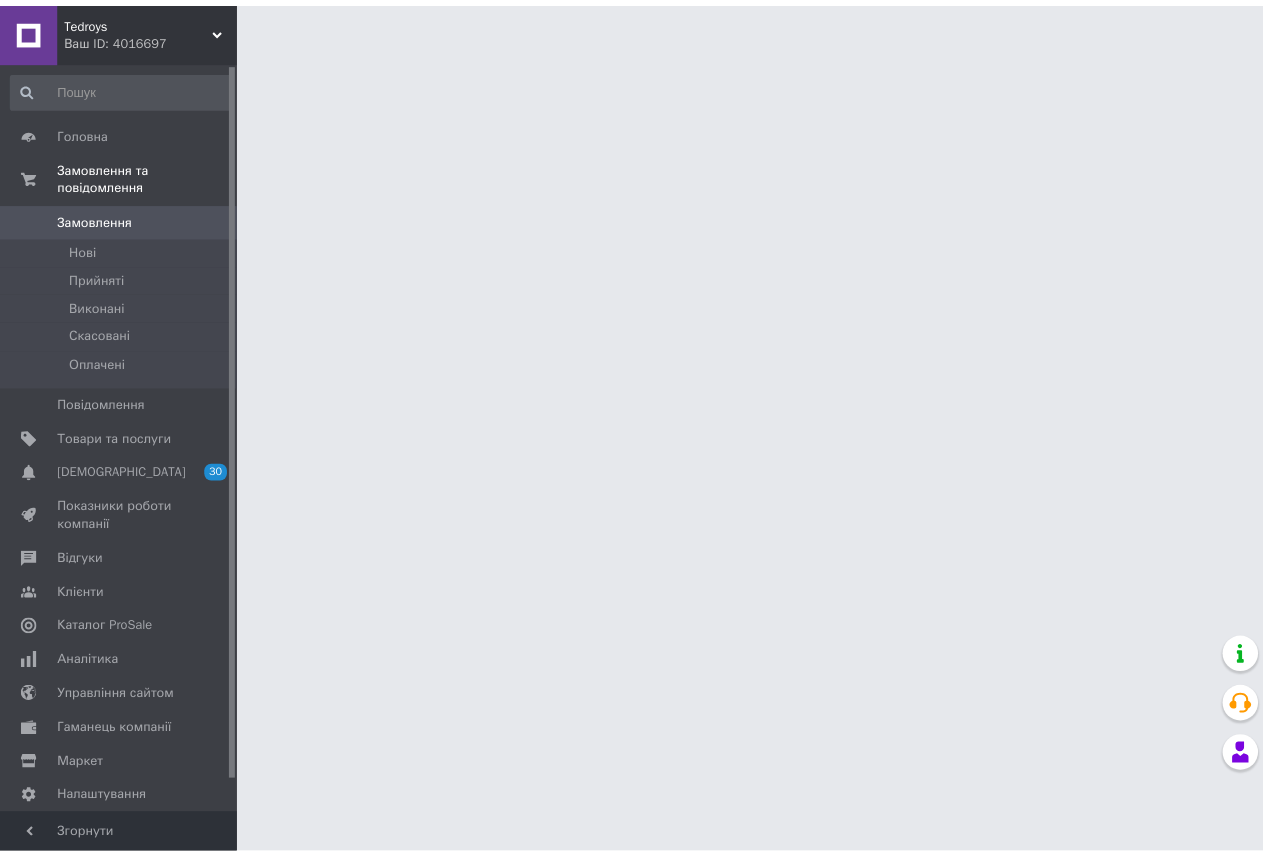 scroll, scrollTop: 0, scrollLeft: 0, axis: both 